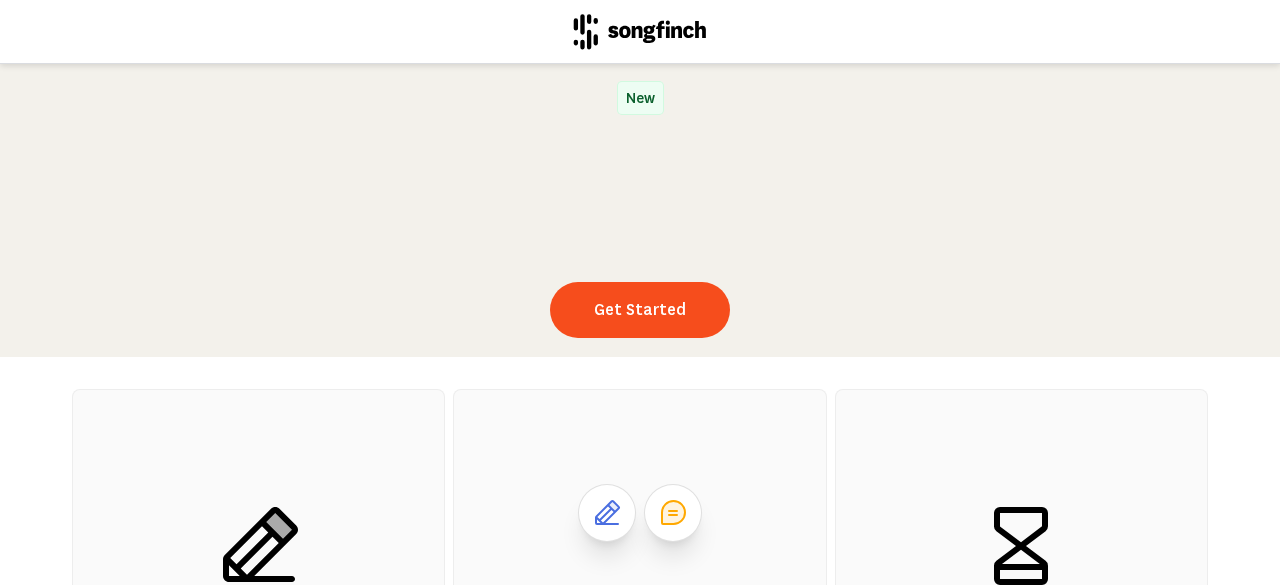 scroll, scrollTop: 0, scrollLeft: 0, axis: both 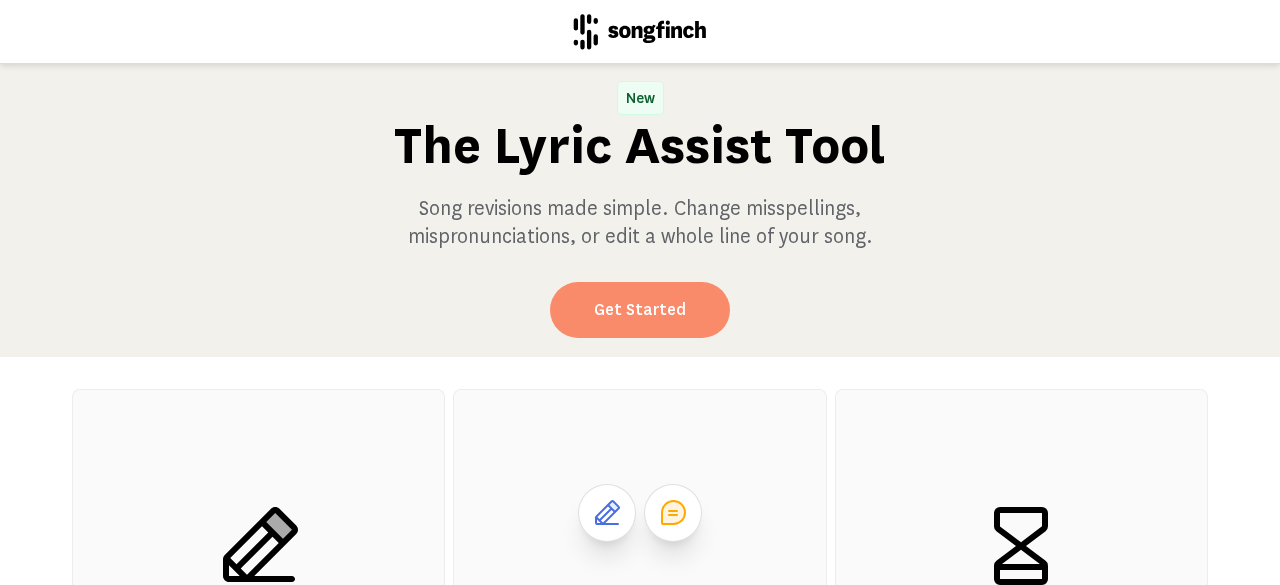 click on "Get Started" at bounding box center (640, 310) 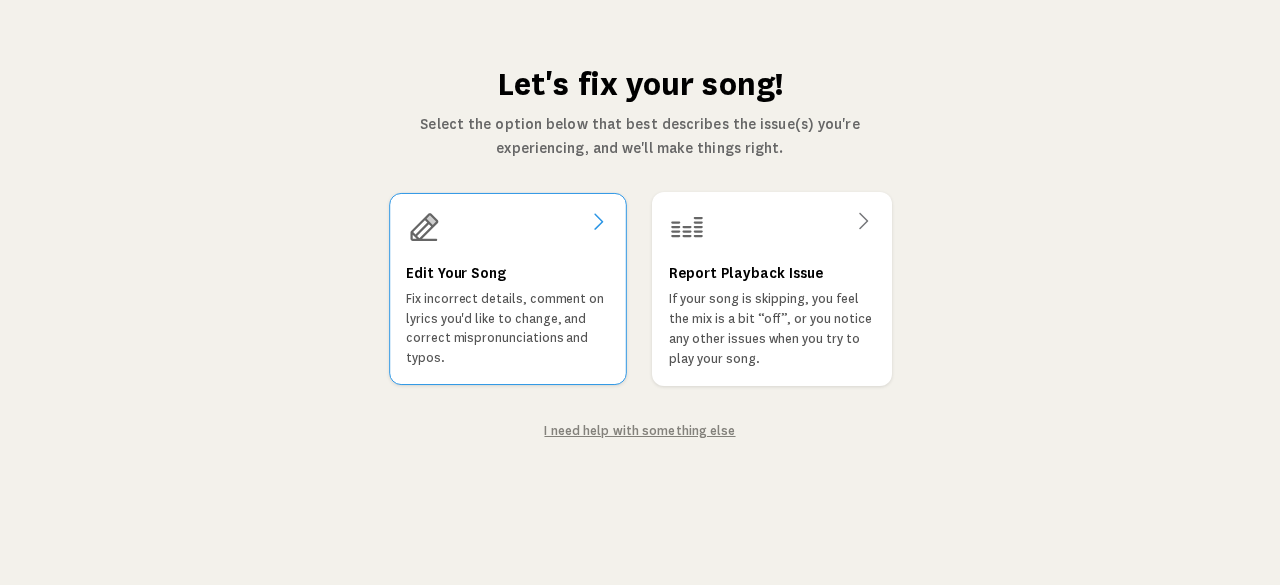 click on "Edit Your Song" at bounding box center (456, 273) 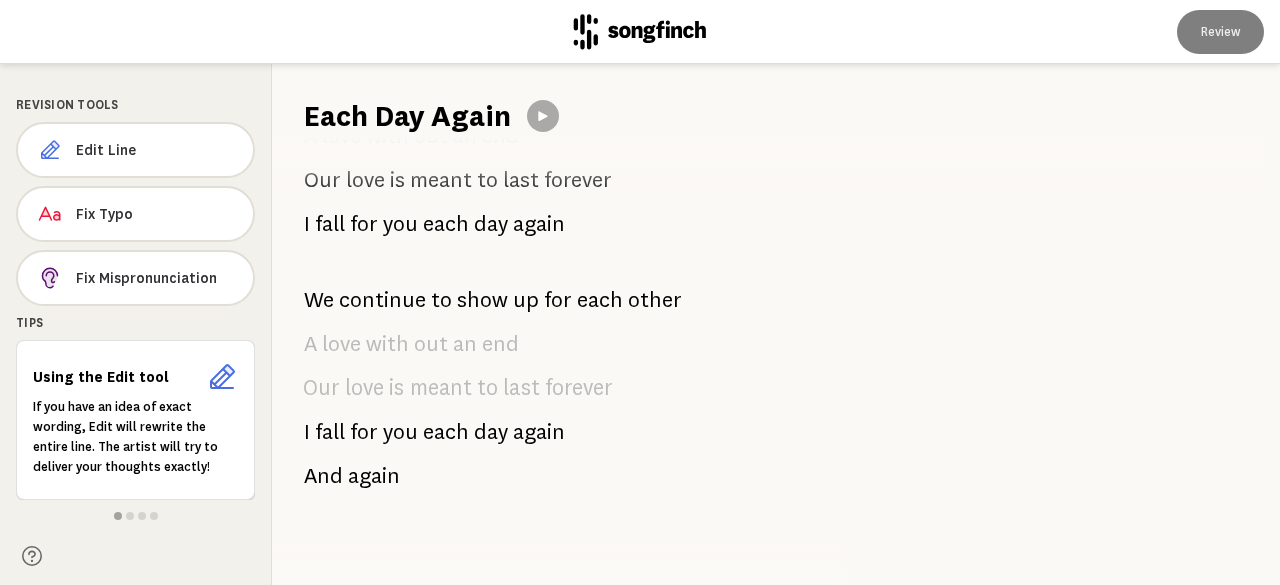 scroll, scrollTop: 1194, scrollLeft: 0, axis: vertical 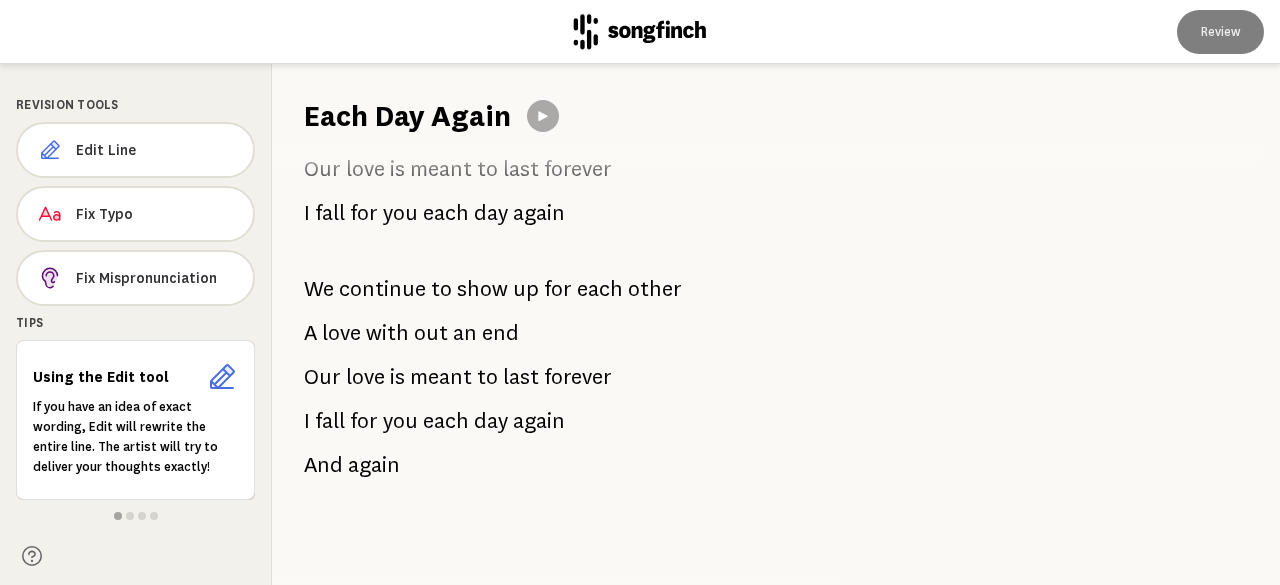 drag, startPoint x: 398, startPoint y: 478, endPoint x: 303, endPoint y: 326, distance: 179.24564 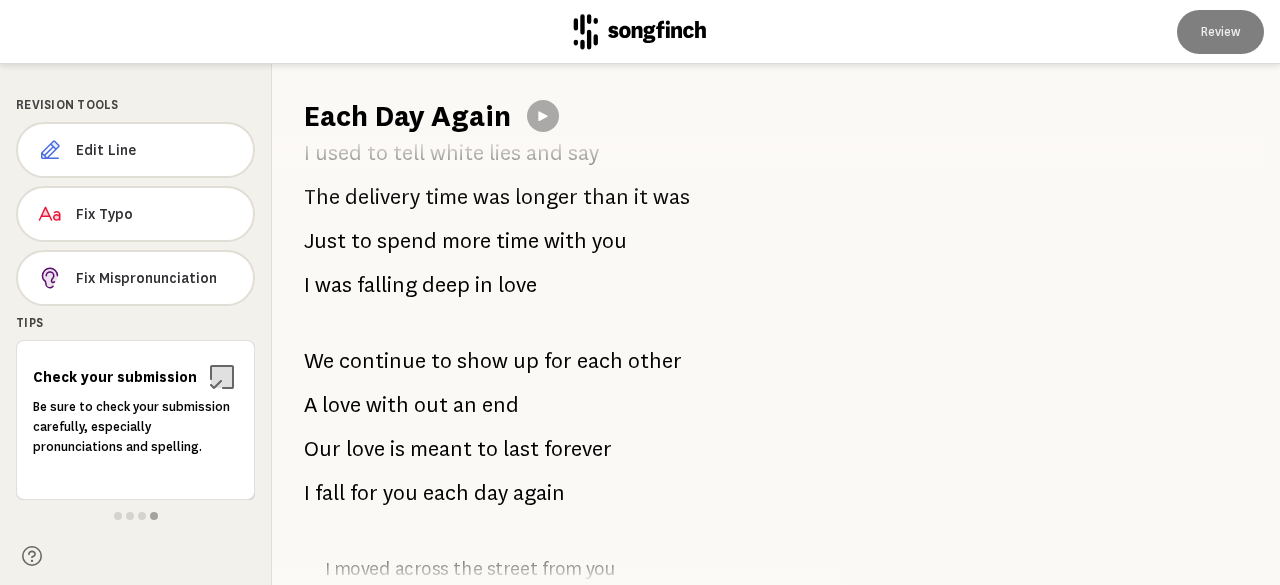 scroll, scrollTop: 300, scrollLeft: 0, axis: vertical 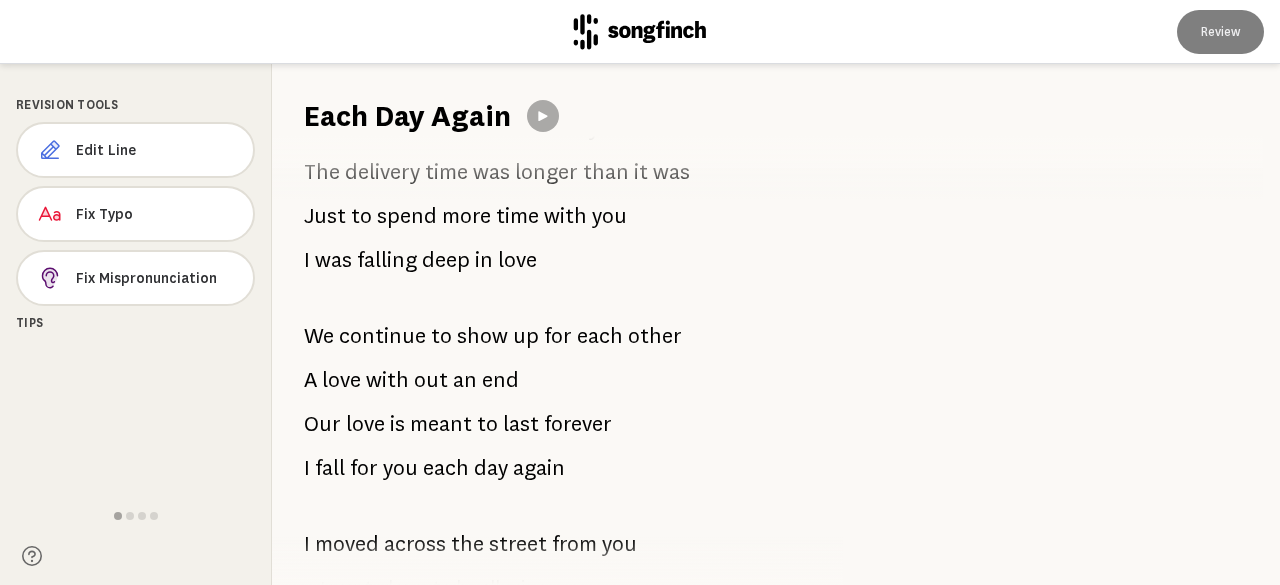 click on "an" at bounding box center (465, 380) 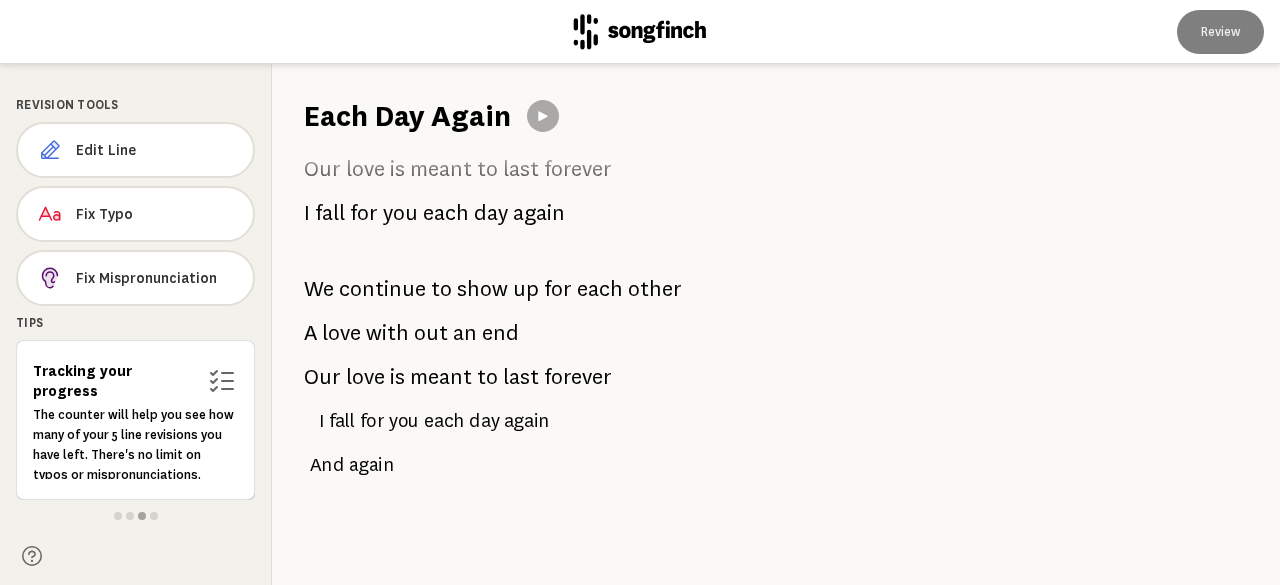 scroll, scrollTop: 1194, scrollLeft: 0, axis: vertical 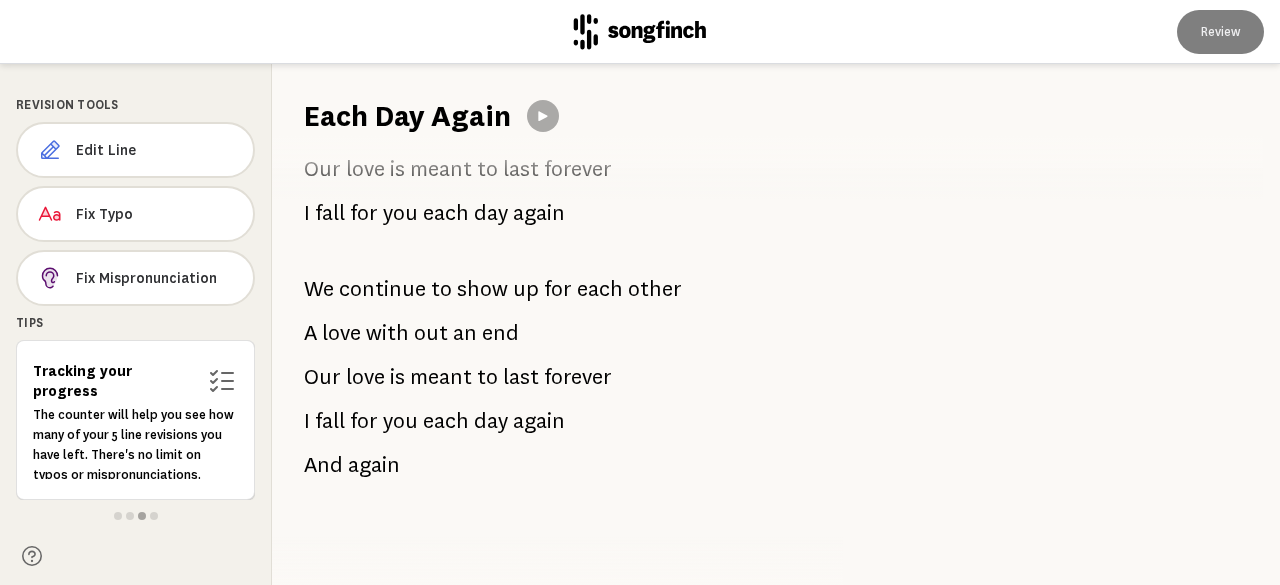drag, startPoint x: 398, startPoint y: 448, endPoint x: 333, endPoint y: 371, distance: 100.76706 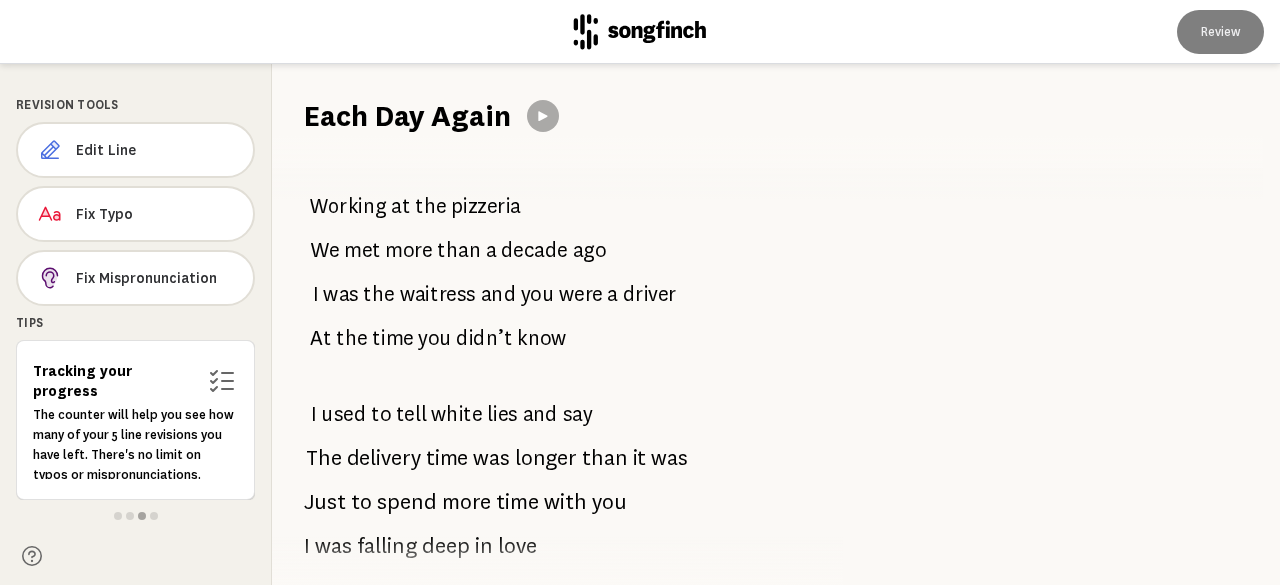 scroll, scrollTop: 0, scrollLeft: 0, axis: both 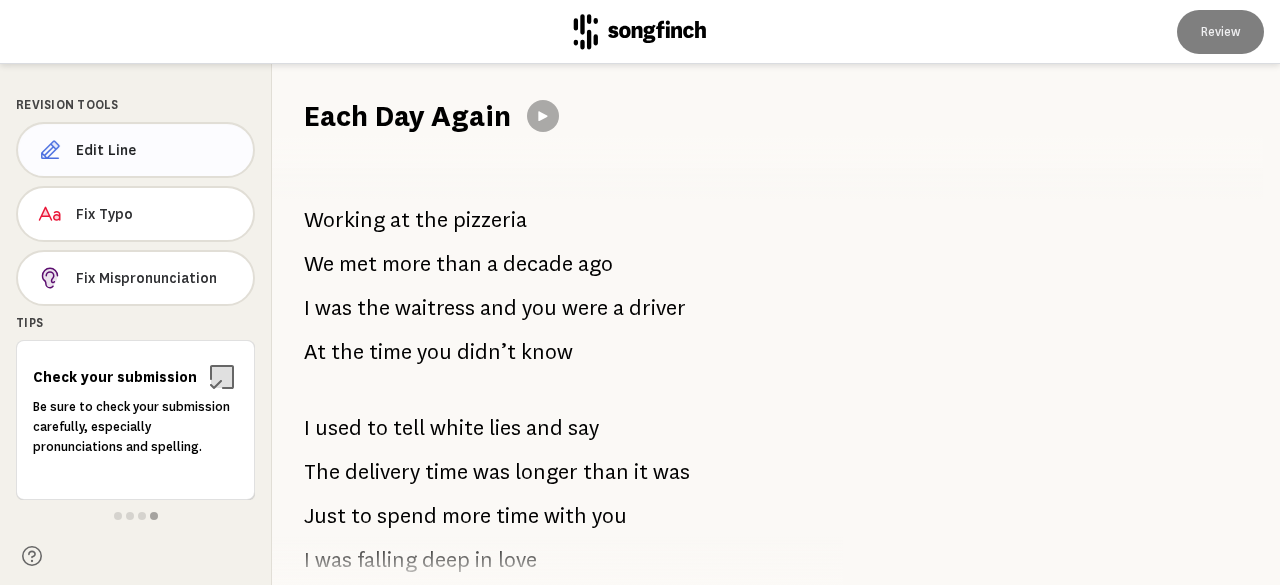 click on "Edit Line" at bounding box center (156, 150) 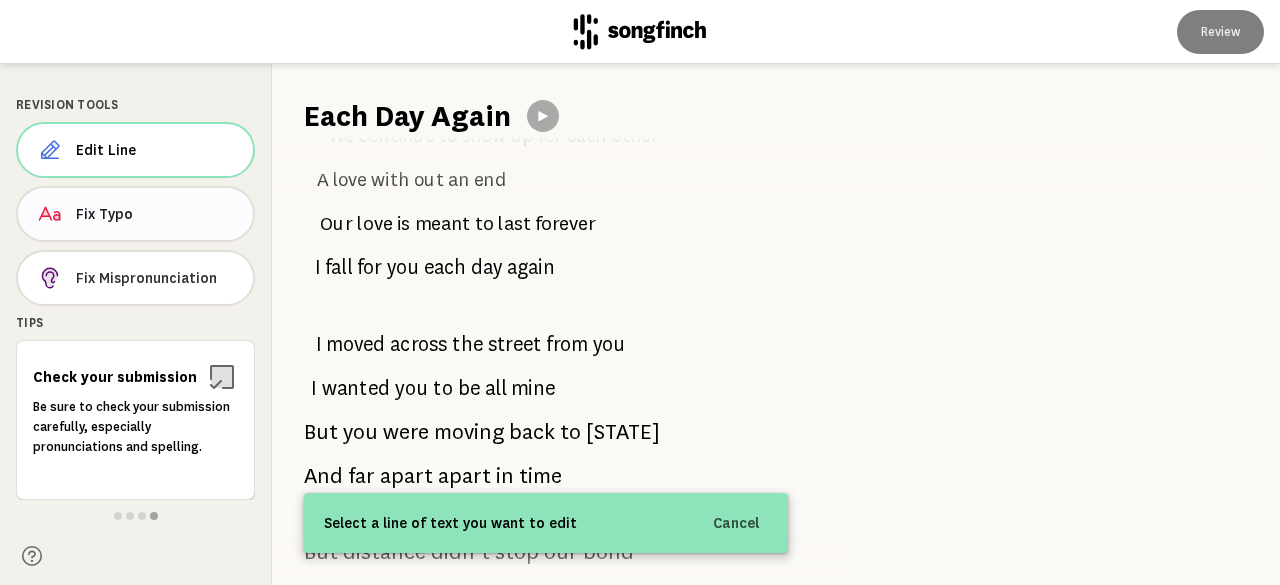 scroll, scrollTop: 500, scrollLeft: 0, axis: vertical 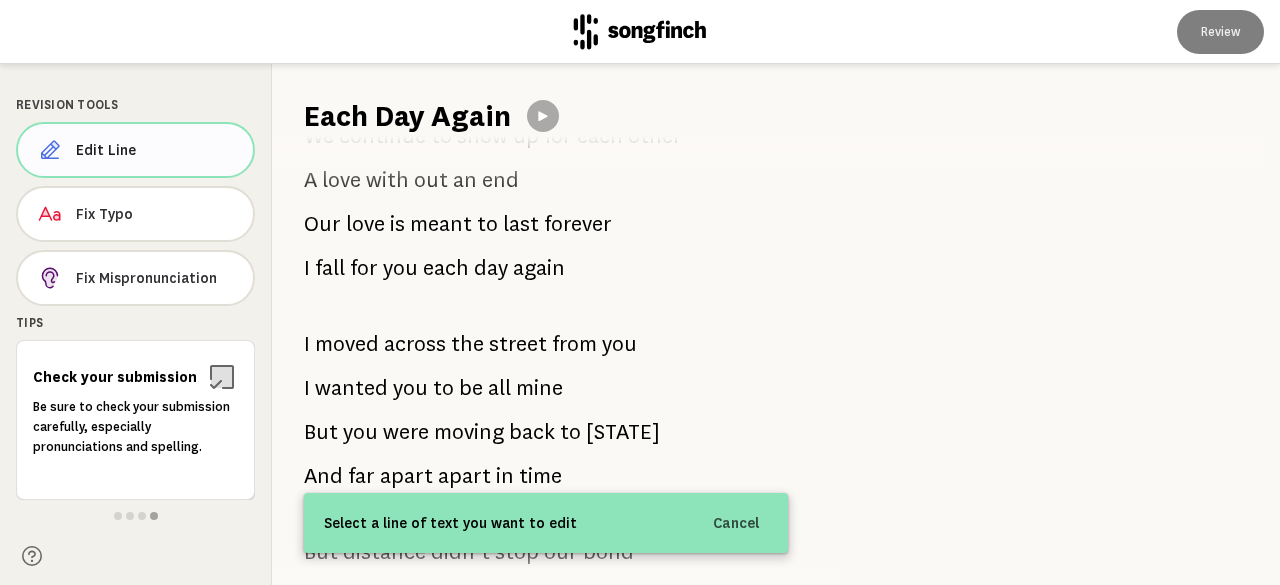click on "Edit Line" at bounding box center [135, 150] 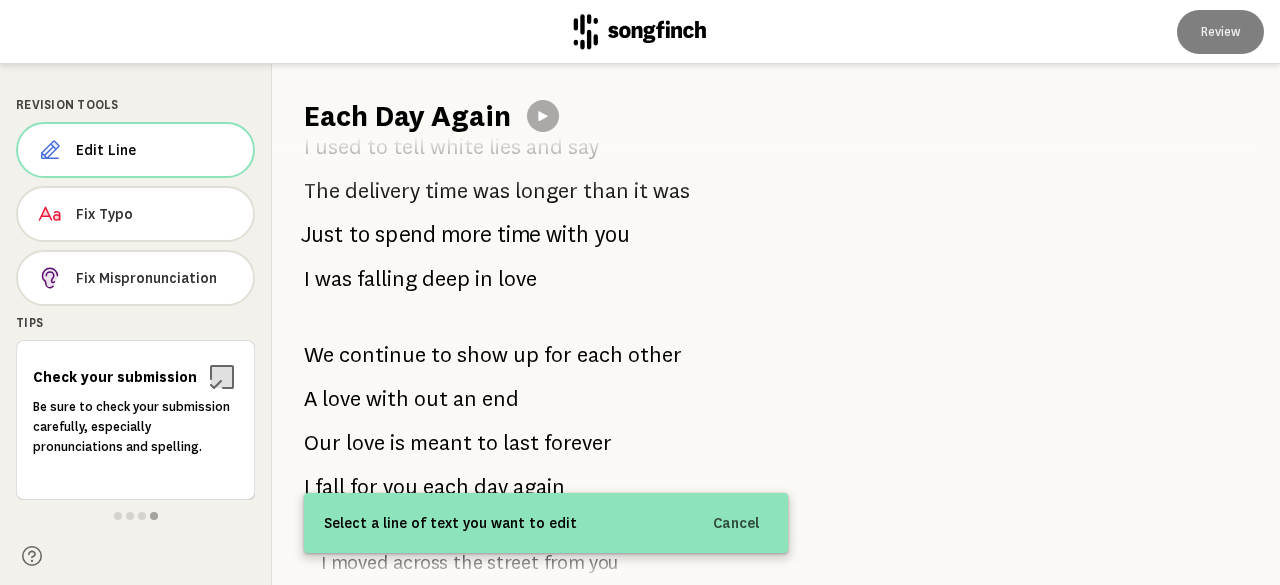 scroll, scrollTop: 300, scrollLeft: 0, axis: vertical 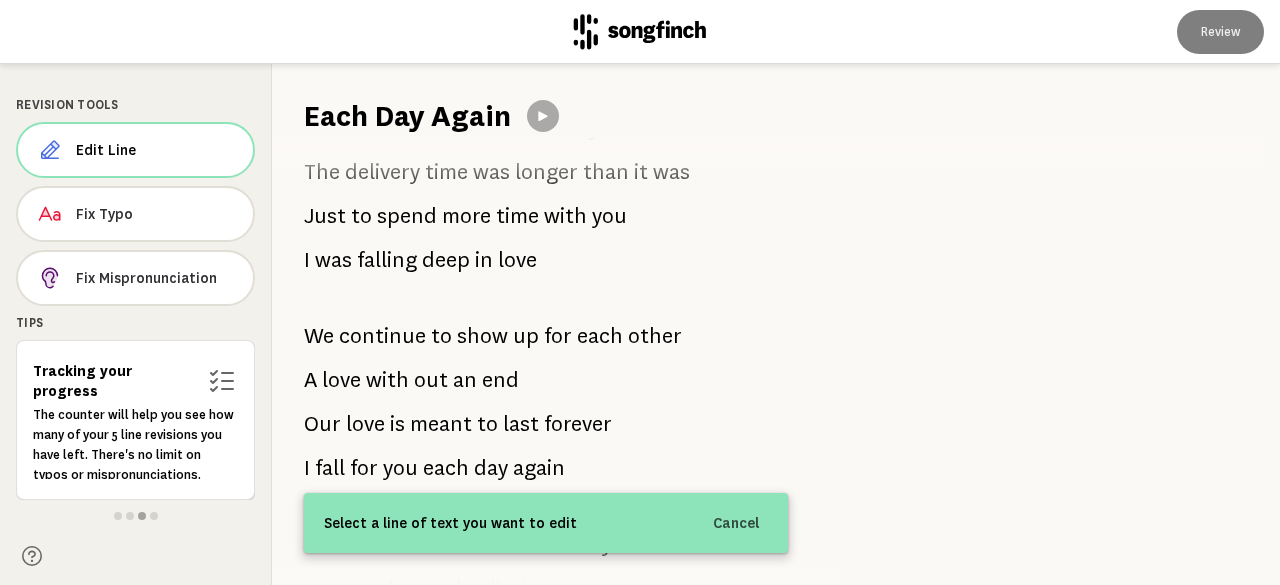 type 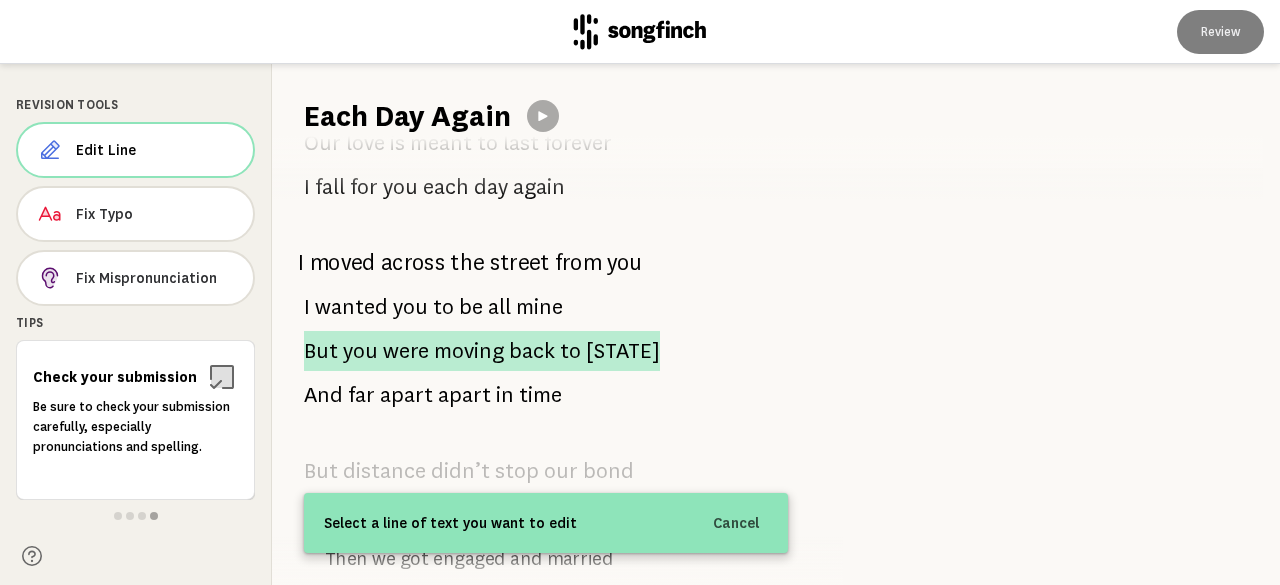 scroll, scrollTop: 600, scrollLeft: 0, axis: vertical 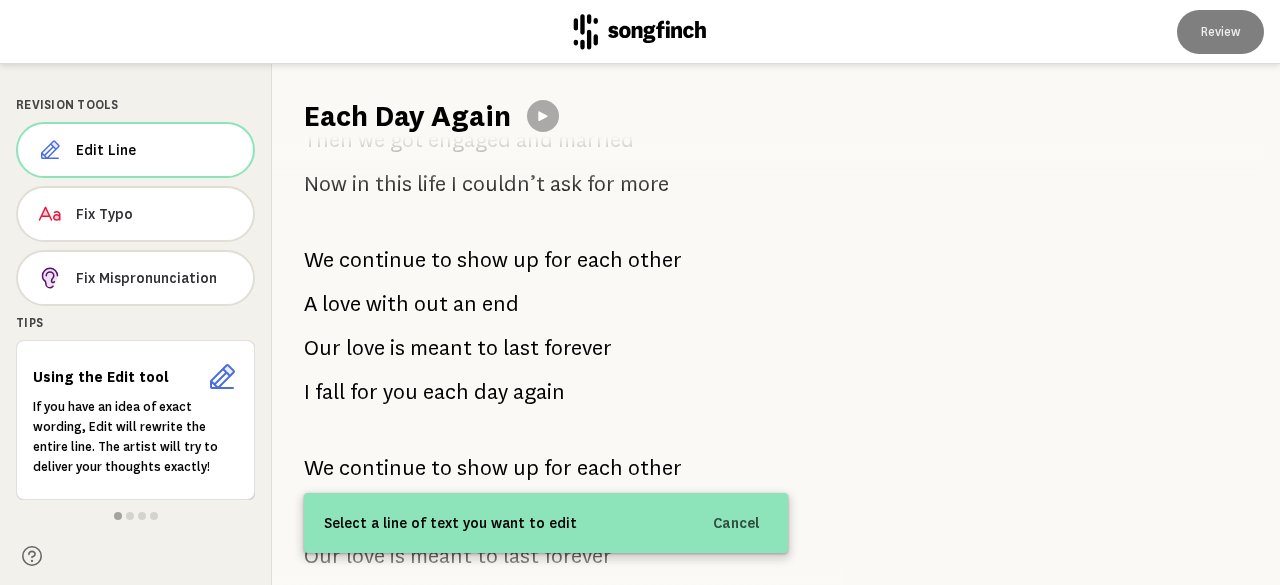 drag, startPoint x: 1162, startPoint y: 1, endPoint x: 798, endPoint y: 455, distance: 581.90375 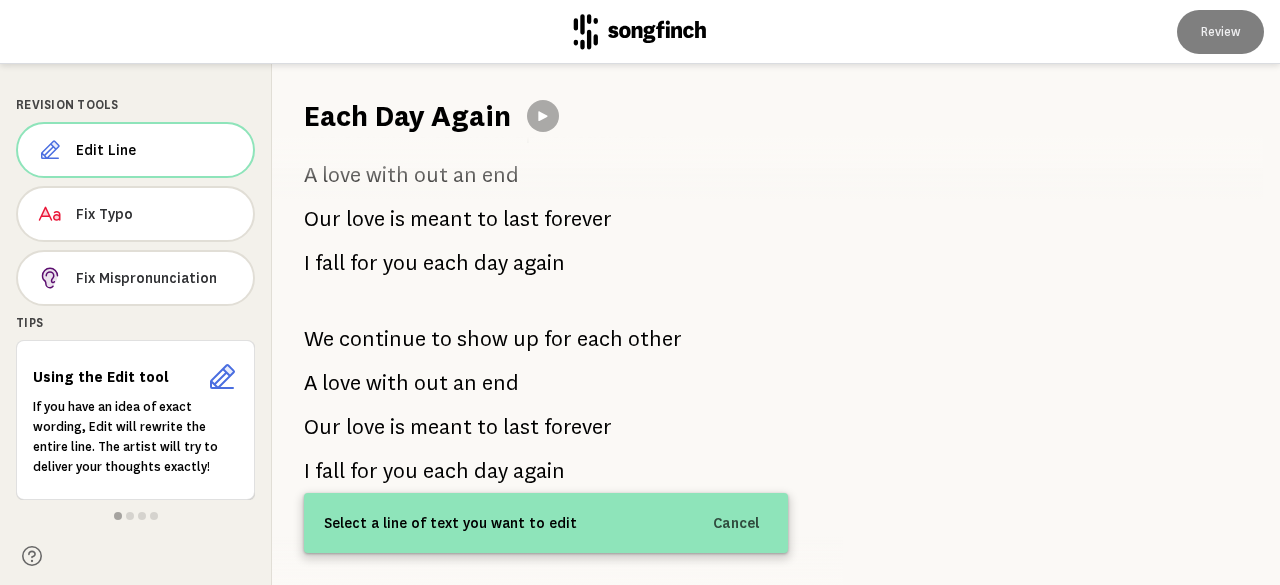 scroll, scrollTop: 1176, scrollLeft: 0, axis: vertical 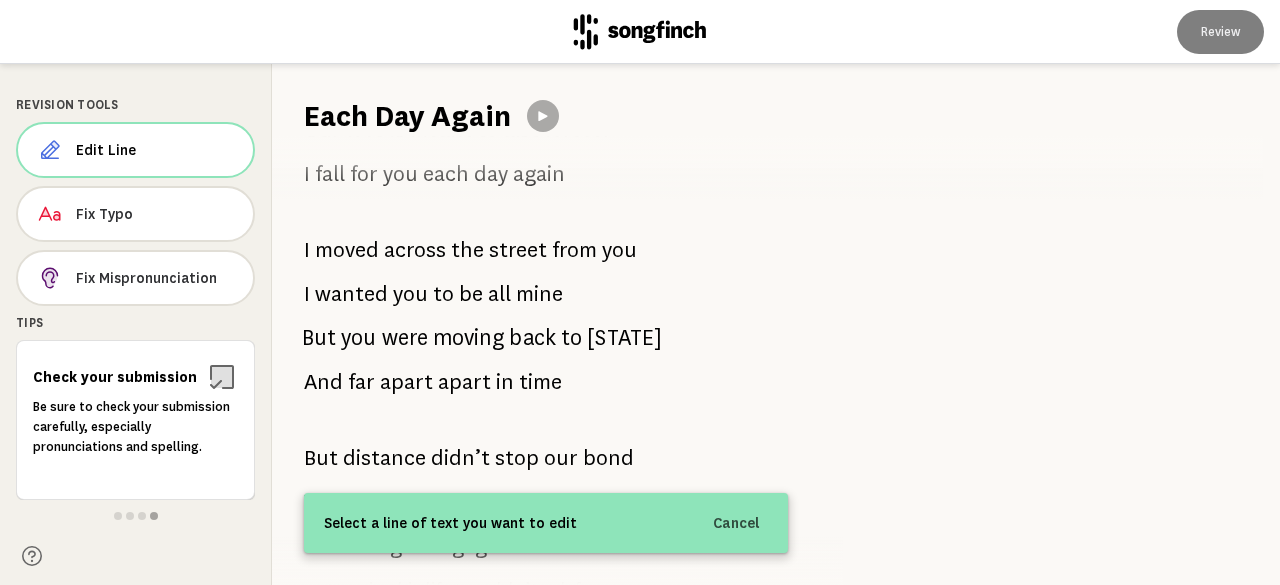 click on "Working at the pizzeria We met more than a decade ago I was the waitress and you were a driver At the time you didn’t know I used to tell white lies and say The delivery time was longer than it was Just to spend more time with you I was falling deep in love We continue to show up for each other A love with out an end Our love is meant to last forever I fall for you each day again I moved across the street from you I wanted you to be all mine But you were moving back to [STATE] And far apart apart in time But distance didn’t stop our bond We travelled every weekend back and forth Then we got engaged and married Now in this life I couldn’t ask for more We continue to show up for each other A love with out an" at bounding box center [546, 360] 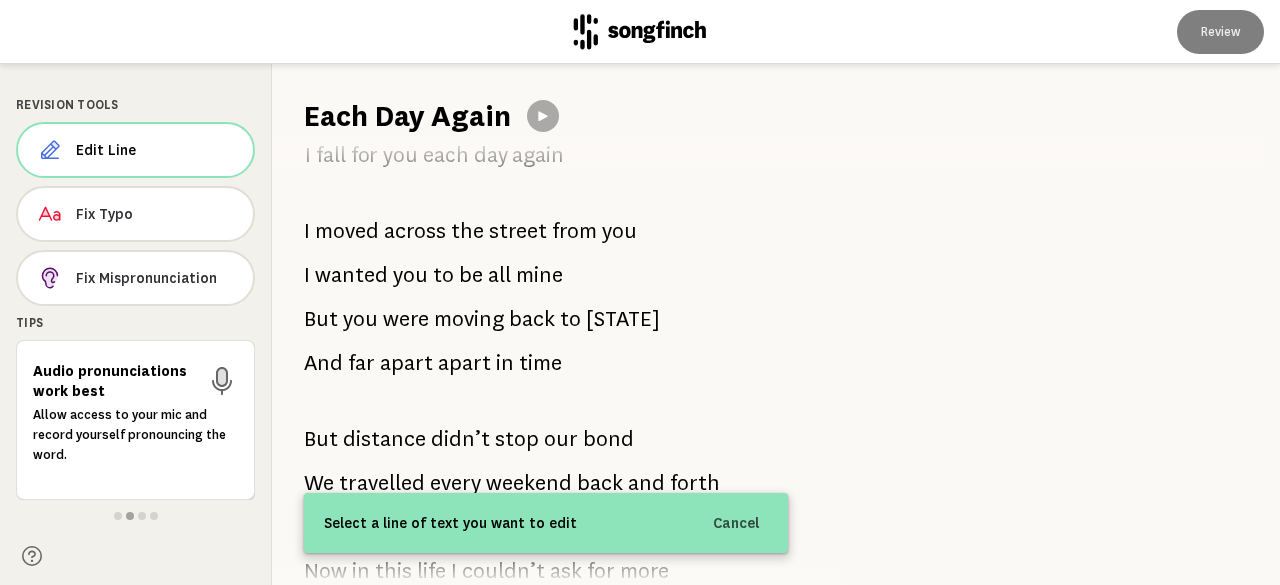 scroll, scrollTop: 594, scrollLeft: 0, axis: vertical 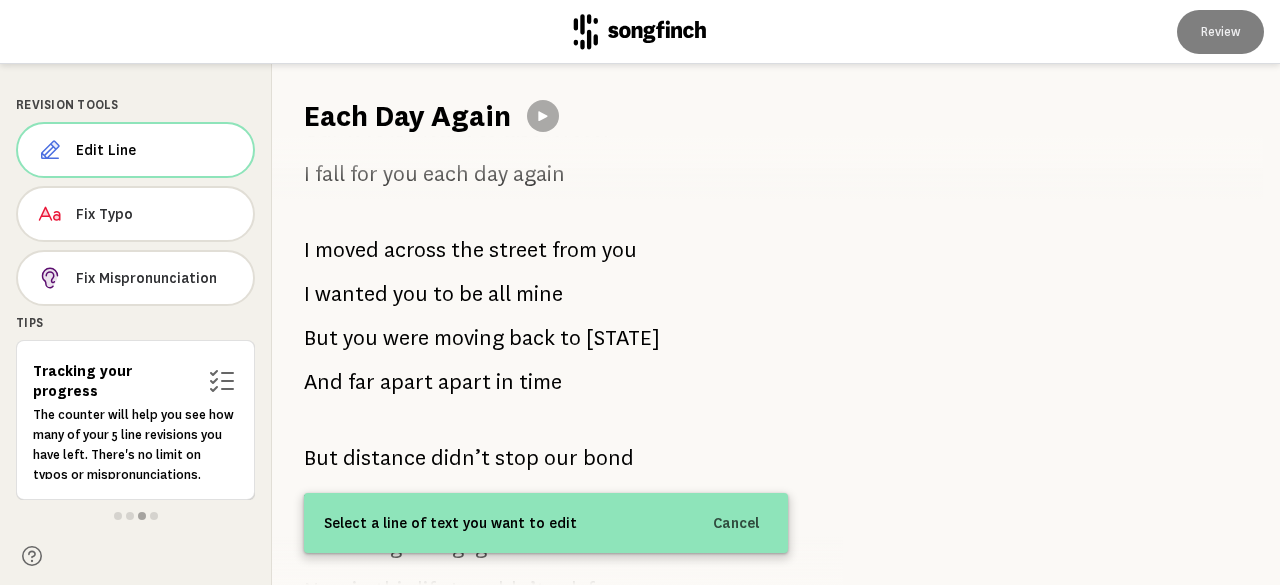 click on "Review" at bounding box center (640, 32) 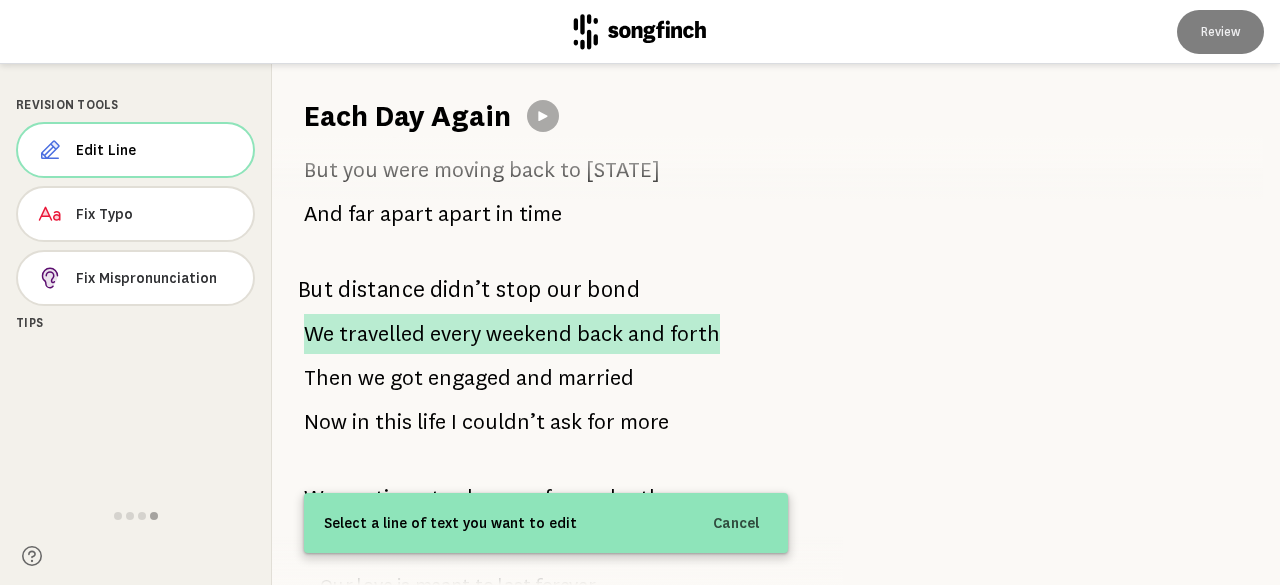 scroll, scrollTop: 794, scrollLeft: 0, axis: vertical 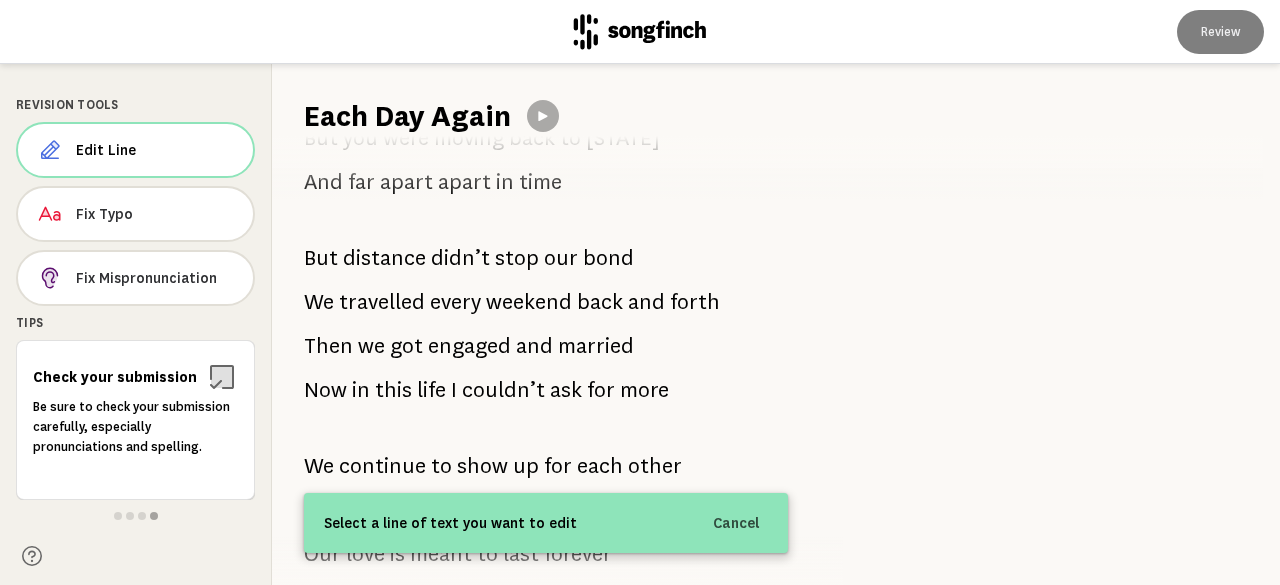 click at bounding box center (546, 222) 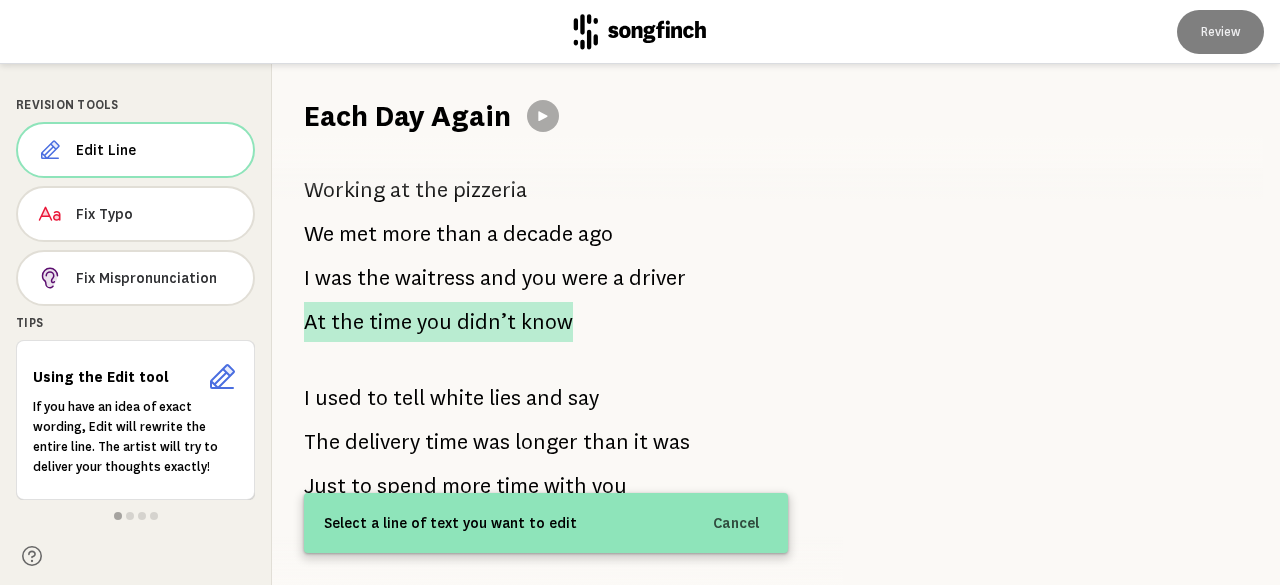 scroll, scrollTop: 0, scrollLeft: 0, axis: both 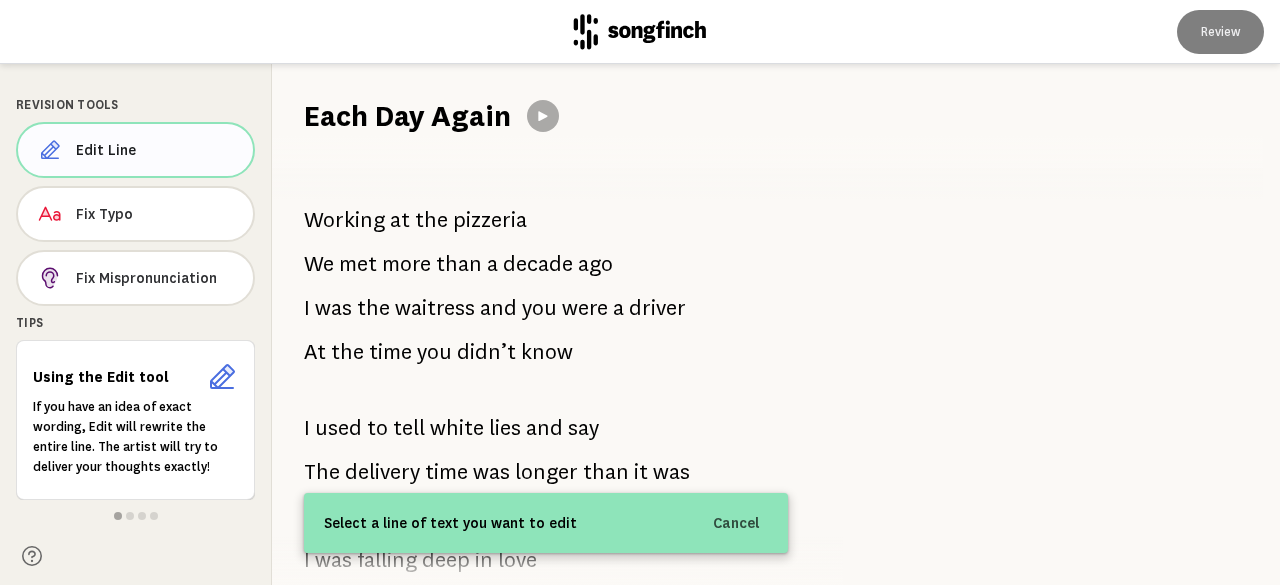 click on "Edit Line" at bounding box center [156, 150] 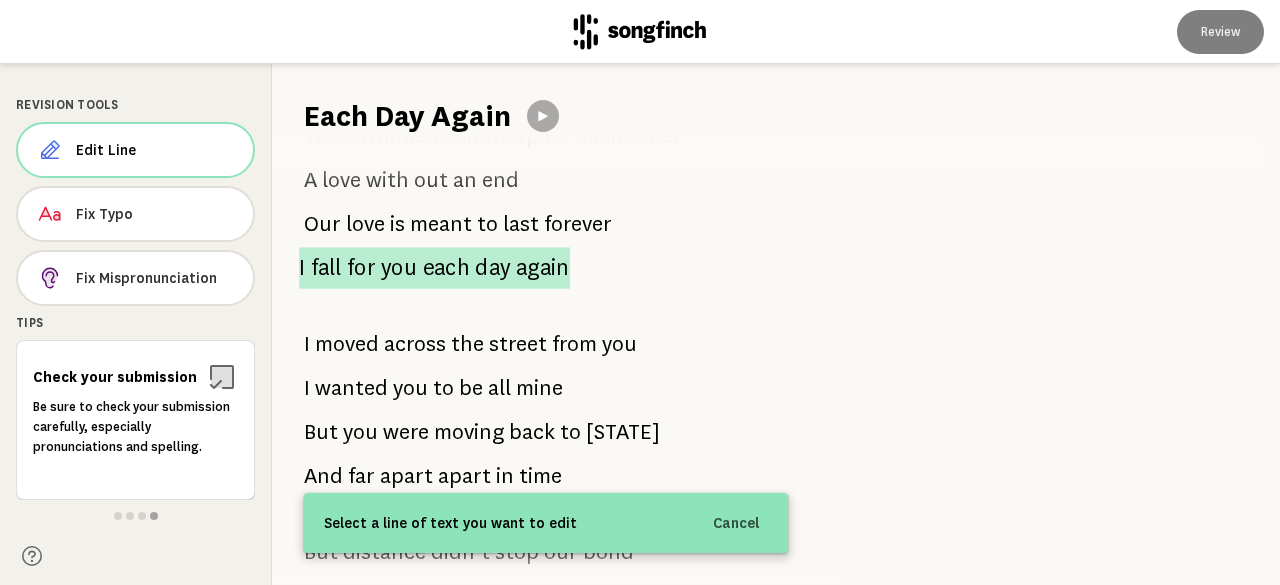 scroll, scrollTop: 600, scrollLeft: 0, axis: vertical 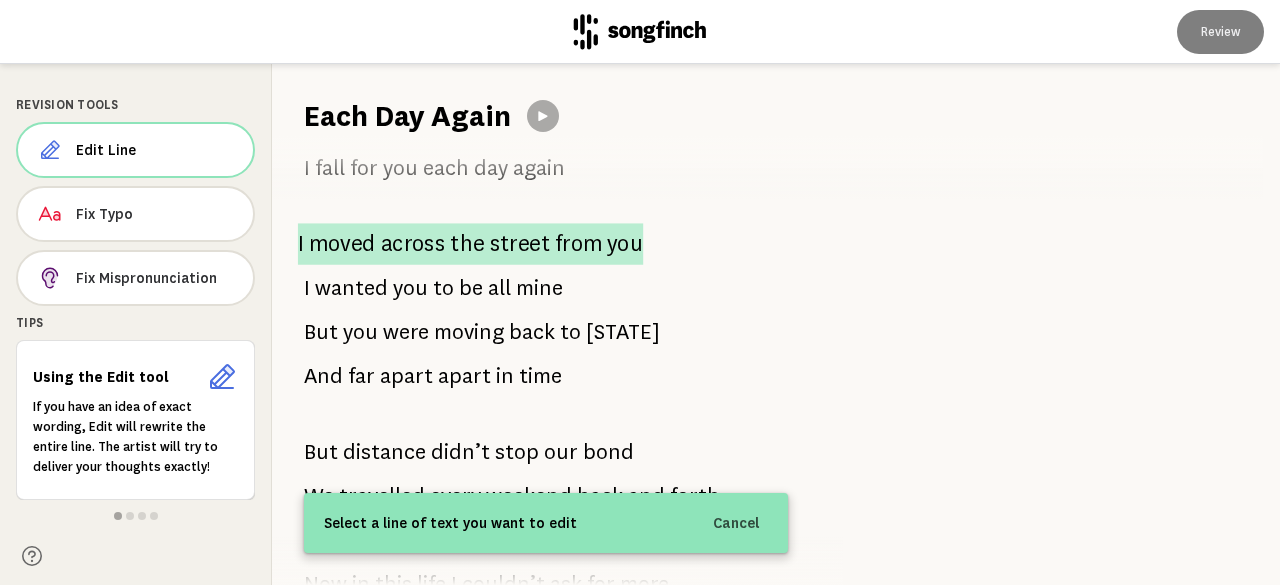 click on "you" at bounding box center [625, 244] 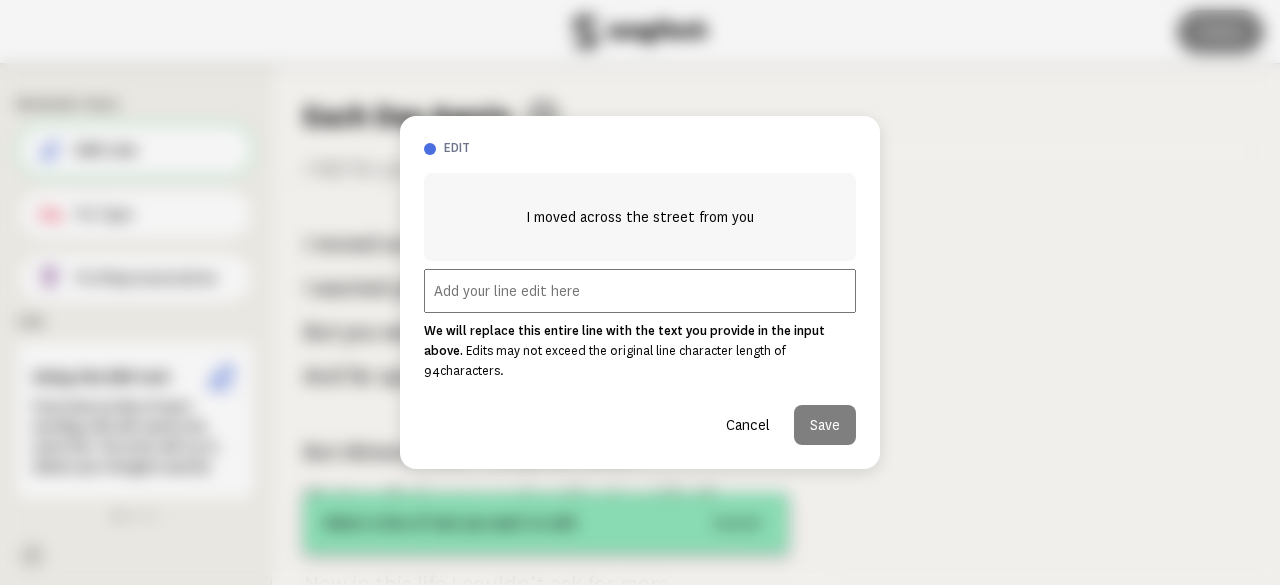 click at bounding box center [640, 291] 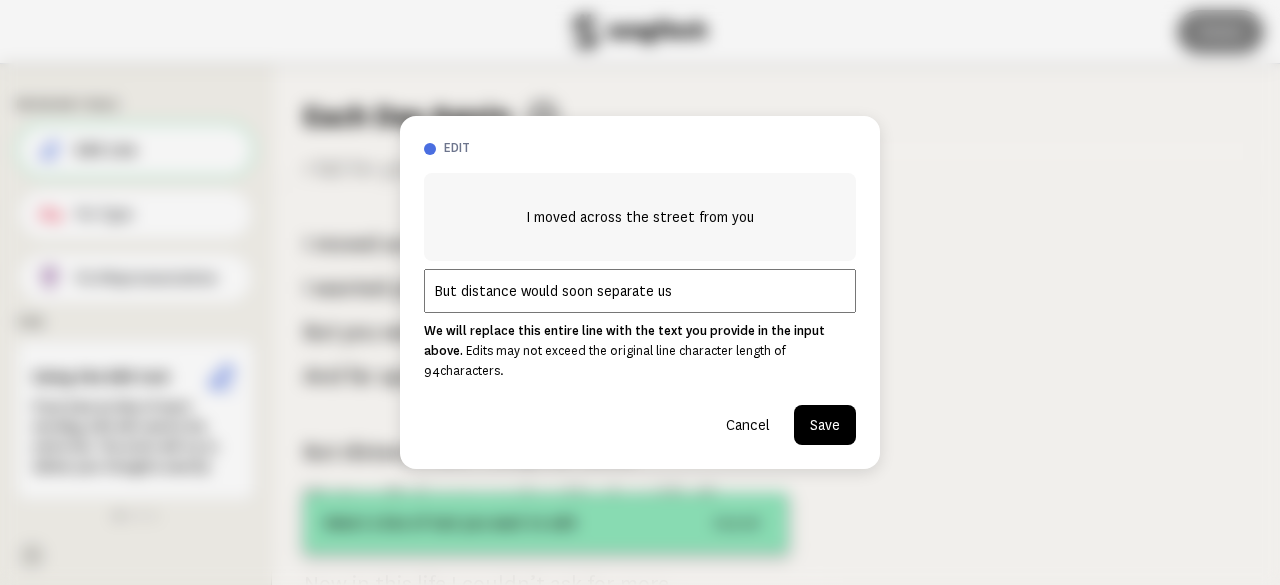 type on "But distance would soon separate us" 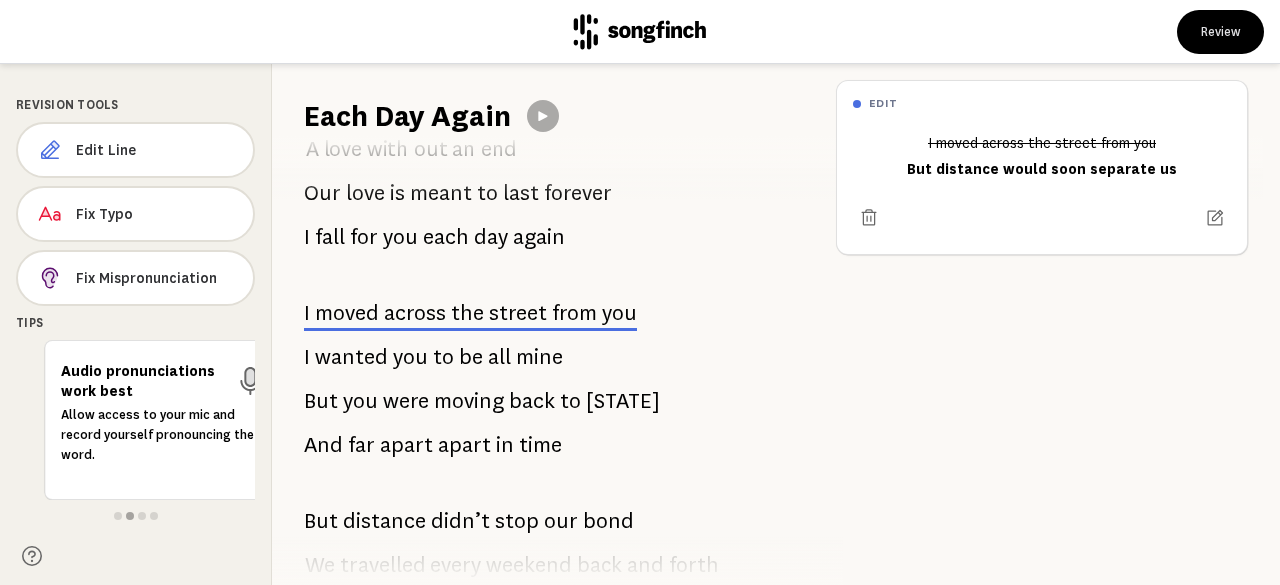 scroll, scrollTop: 500, scrollLeft: 0, axis: vertical 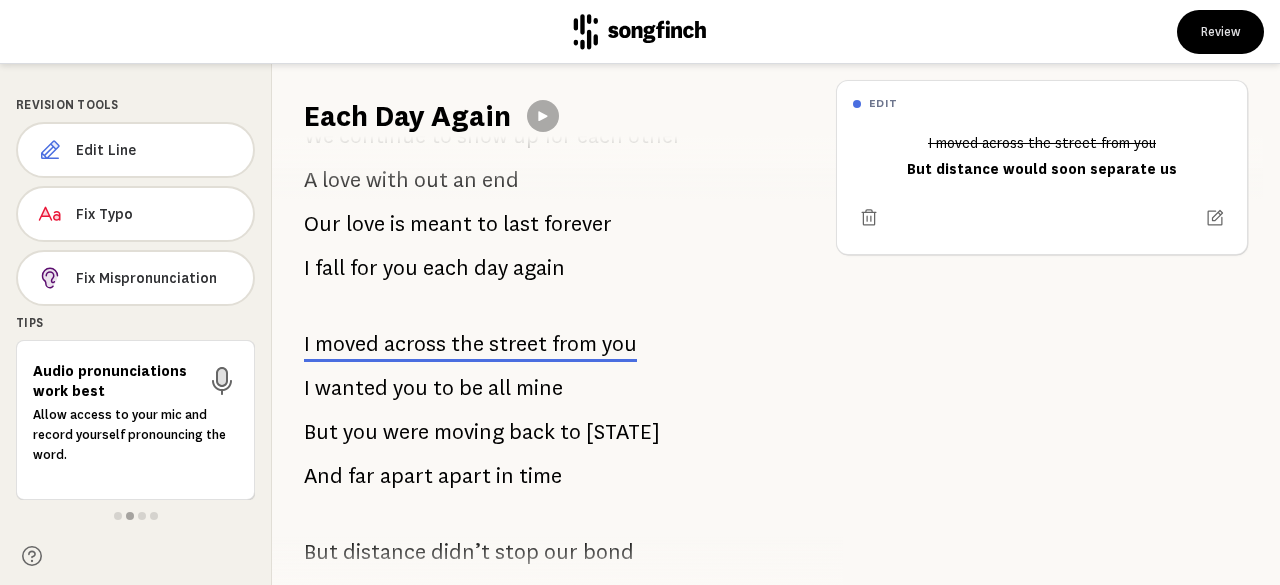 click on "be" at bounding box center [471, 388] 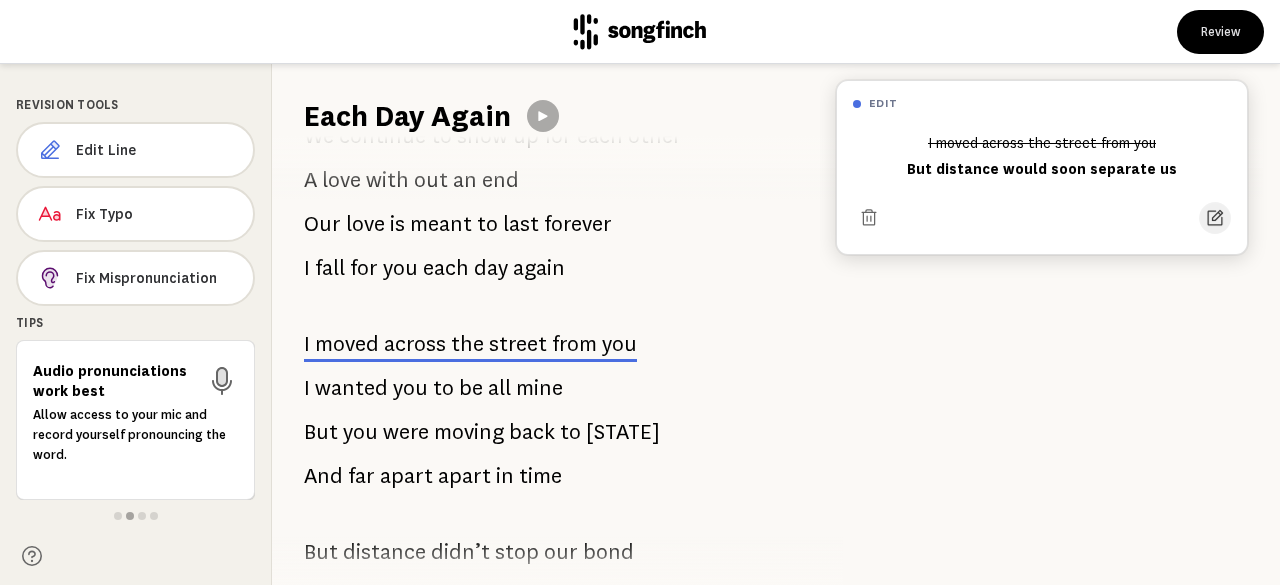 click 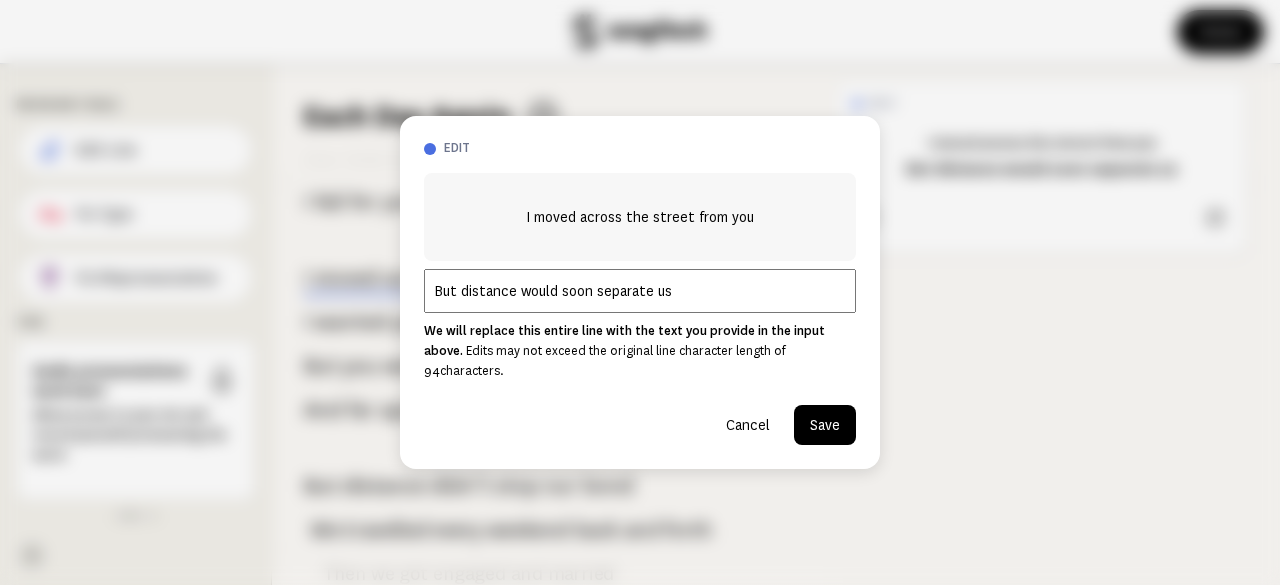 scroll, scrollTop: 638, scrollLeft: 0, axis: vertical 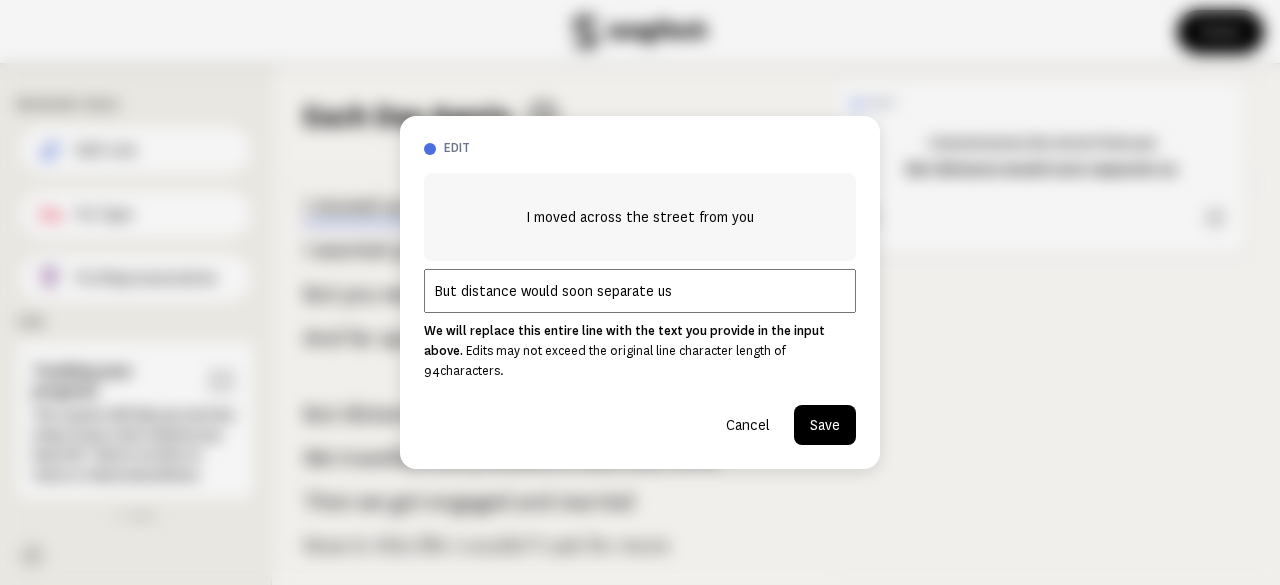 click on "Save" at bounding box center [825, 425] 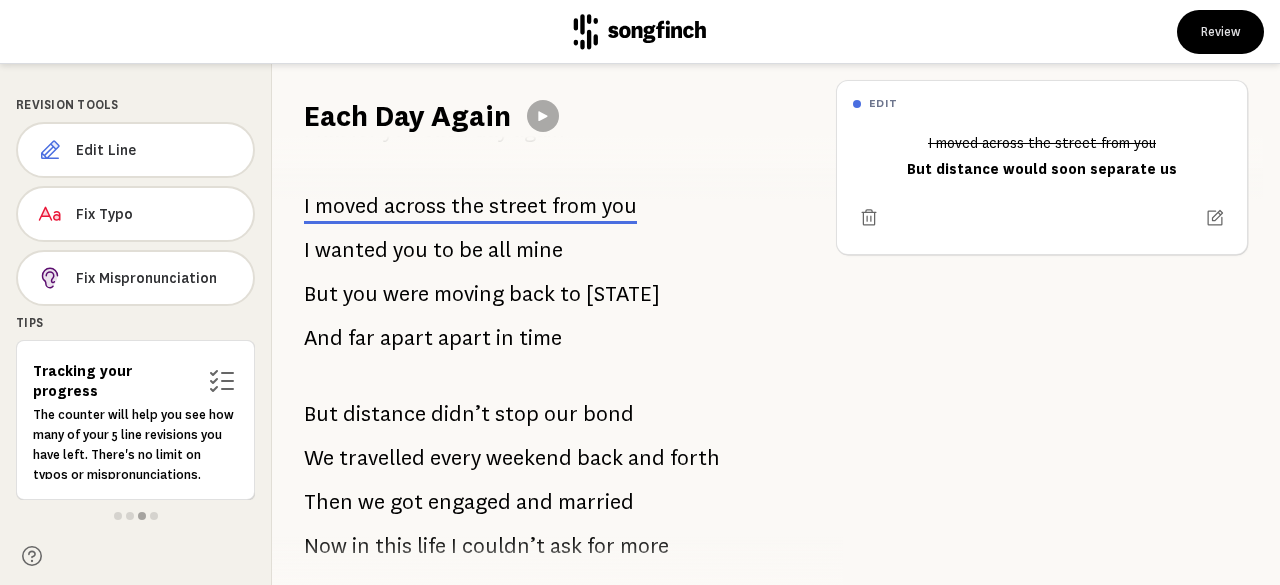 click on "I   wanted   you   to   be   all   mine" at bounding box center [433, 250] 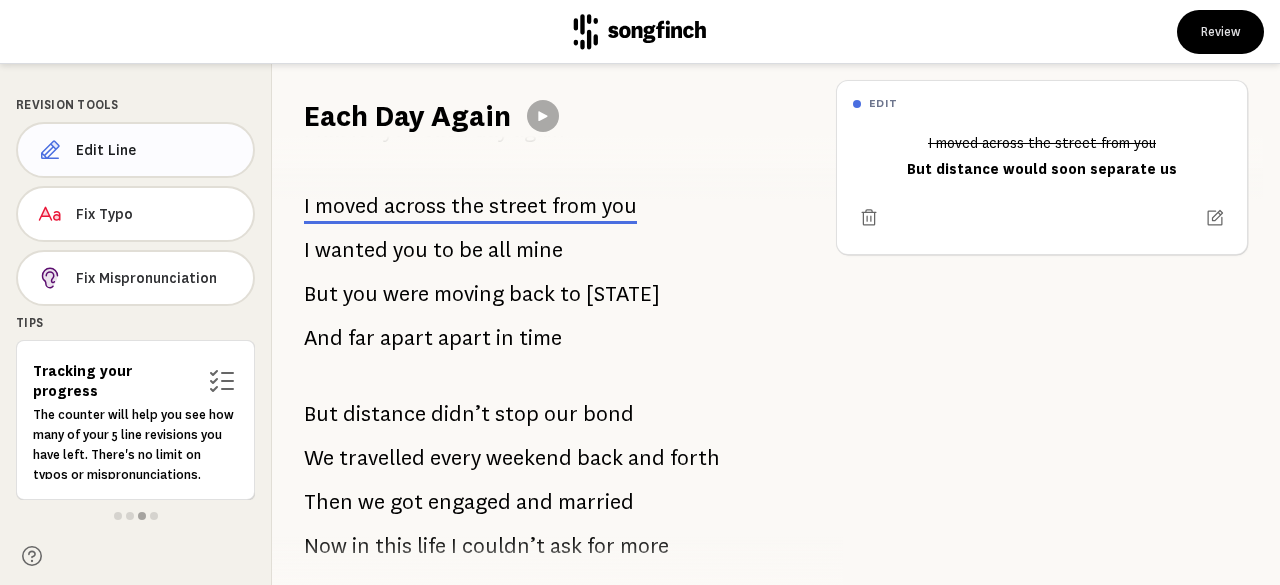 click on "Edit Line" at bounding box center (156, 150) 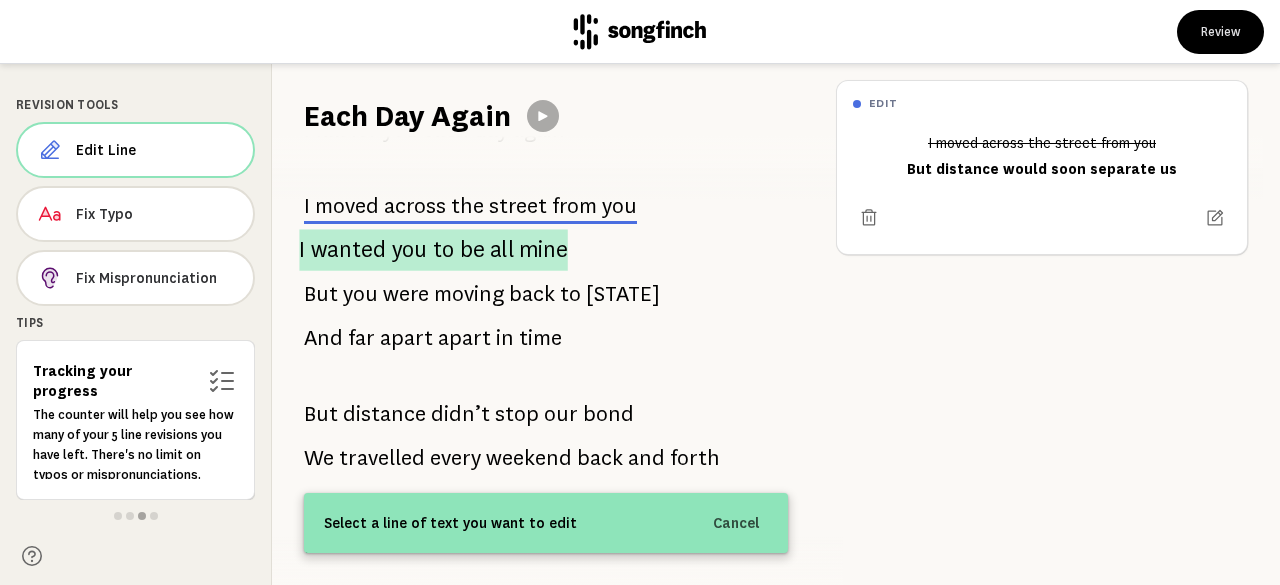 click on "wanted" at bounding box center (349, 249) 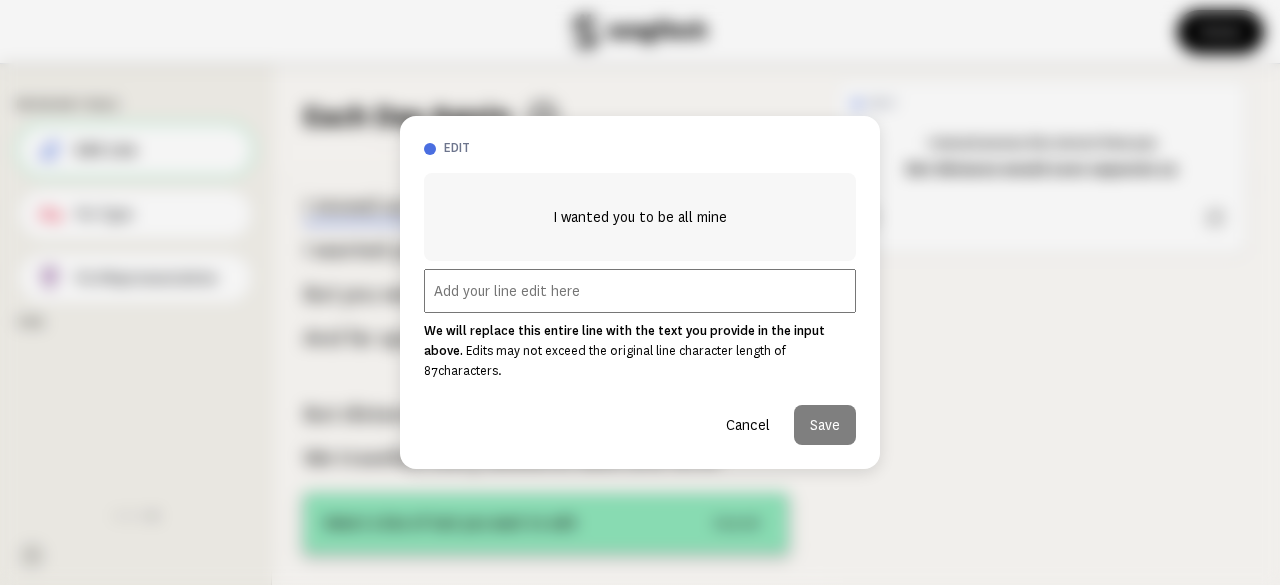 click at bounding box center [640, 291] 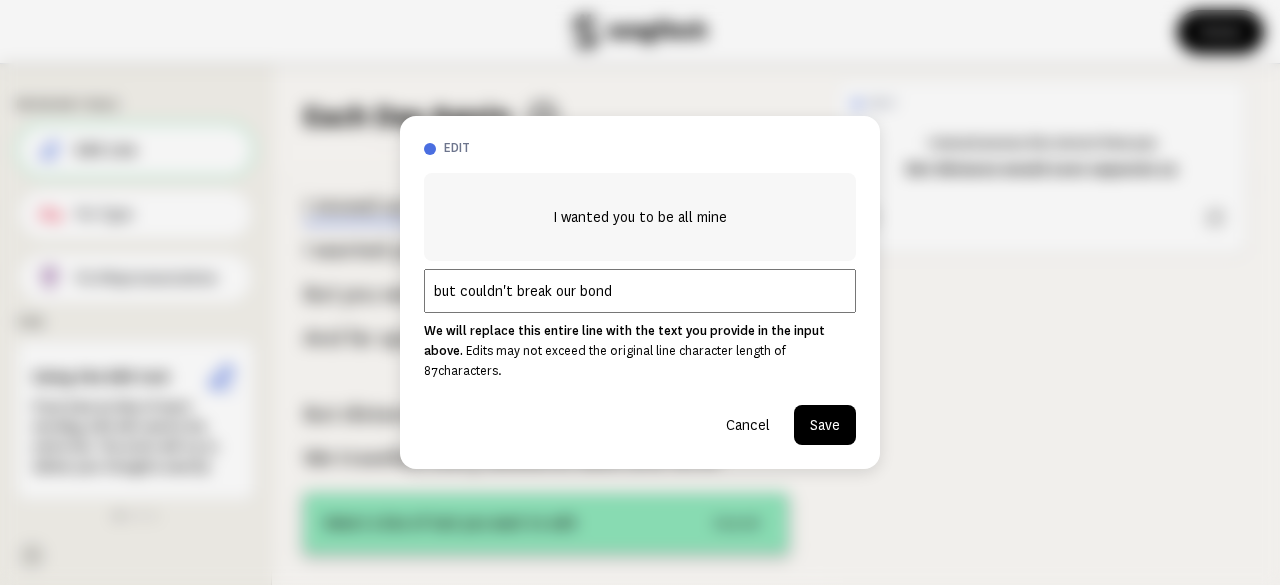 type on "but couldn't break our bond" 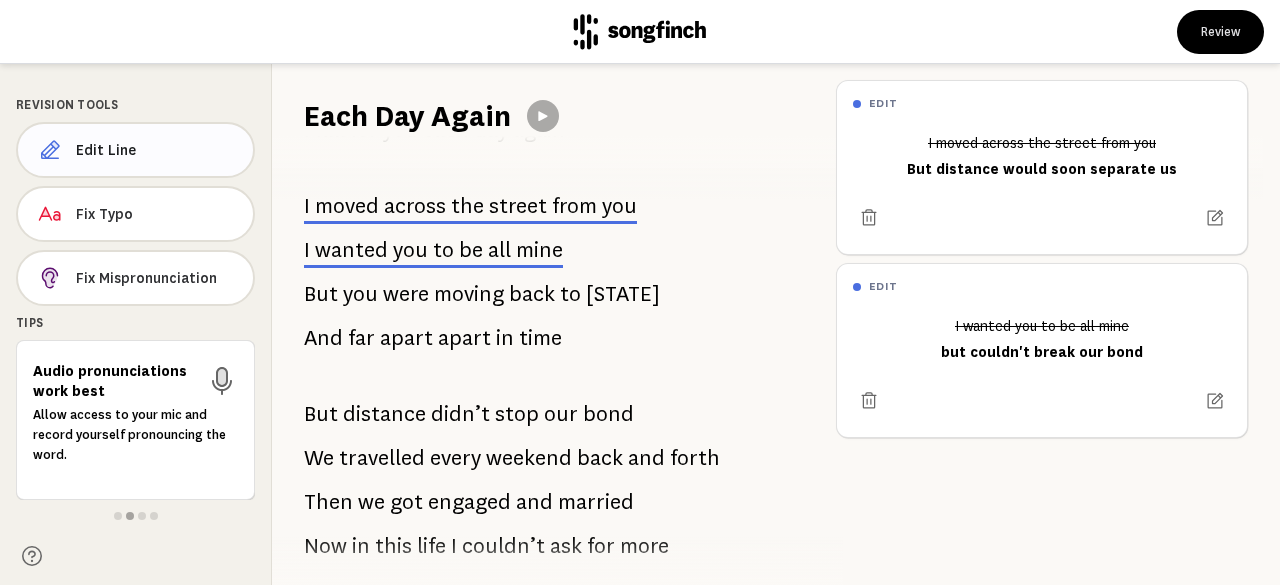 click on "Edit Line" at bounding box center (135, 150) 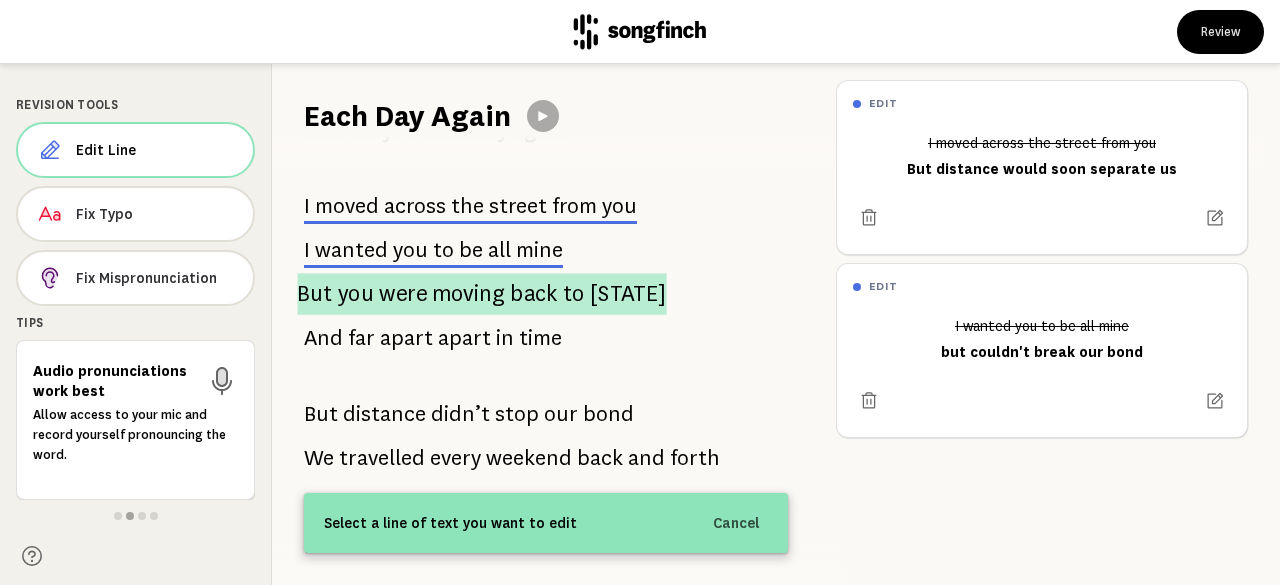 click on "were" at bounding box center (403, 294) 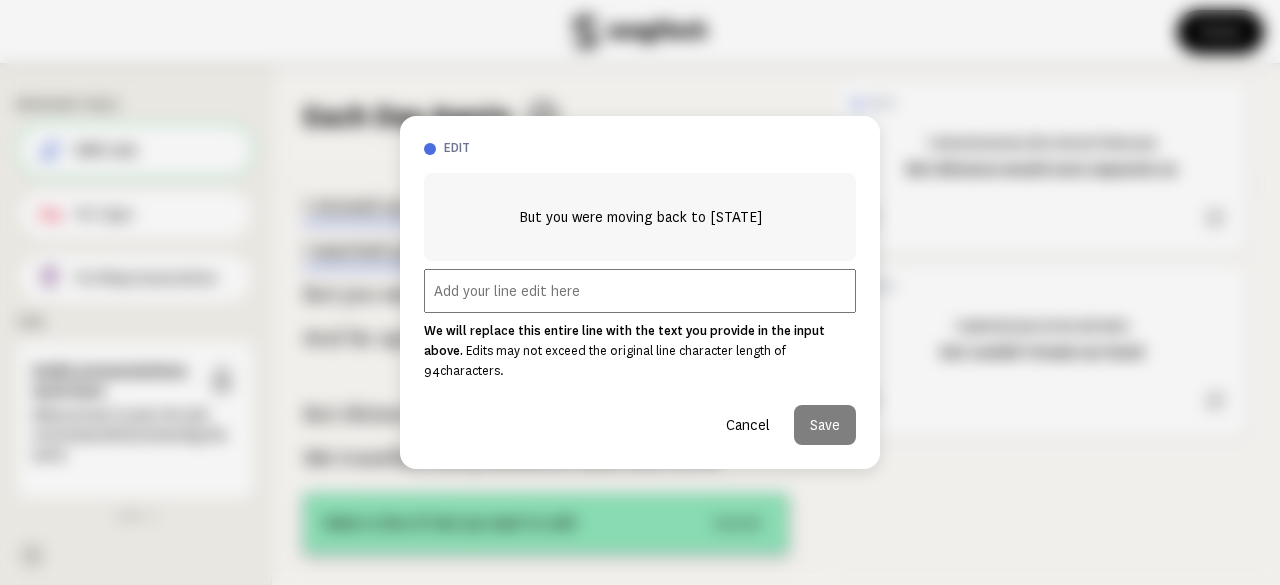 click at bounding box center (640, 291) 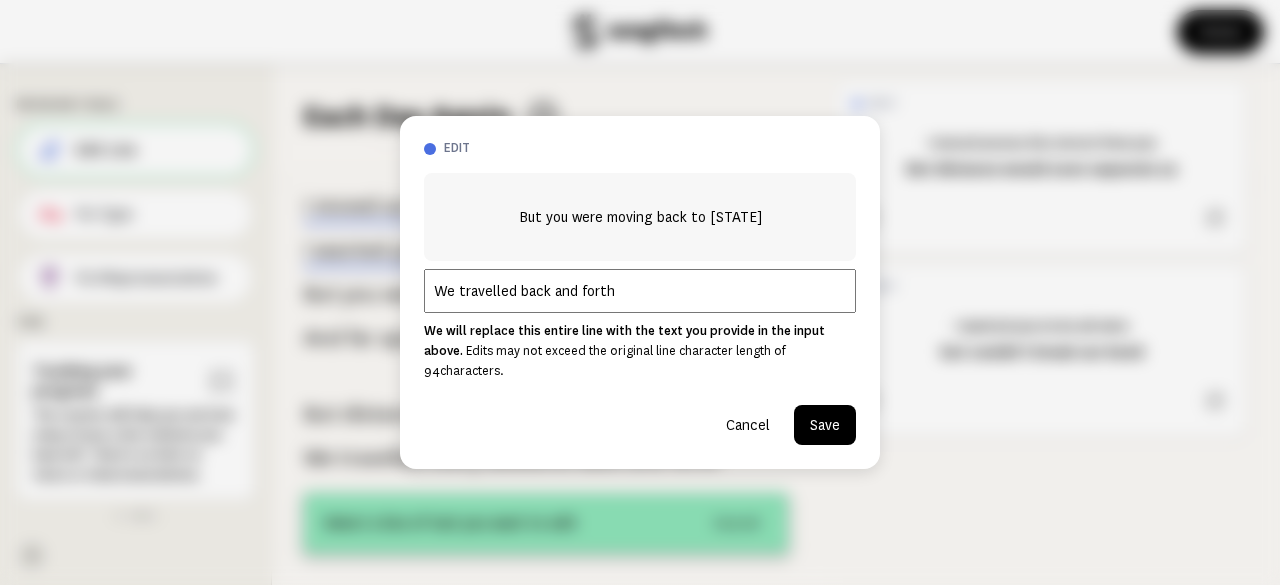 type on "We travelled back and forth" 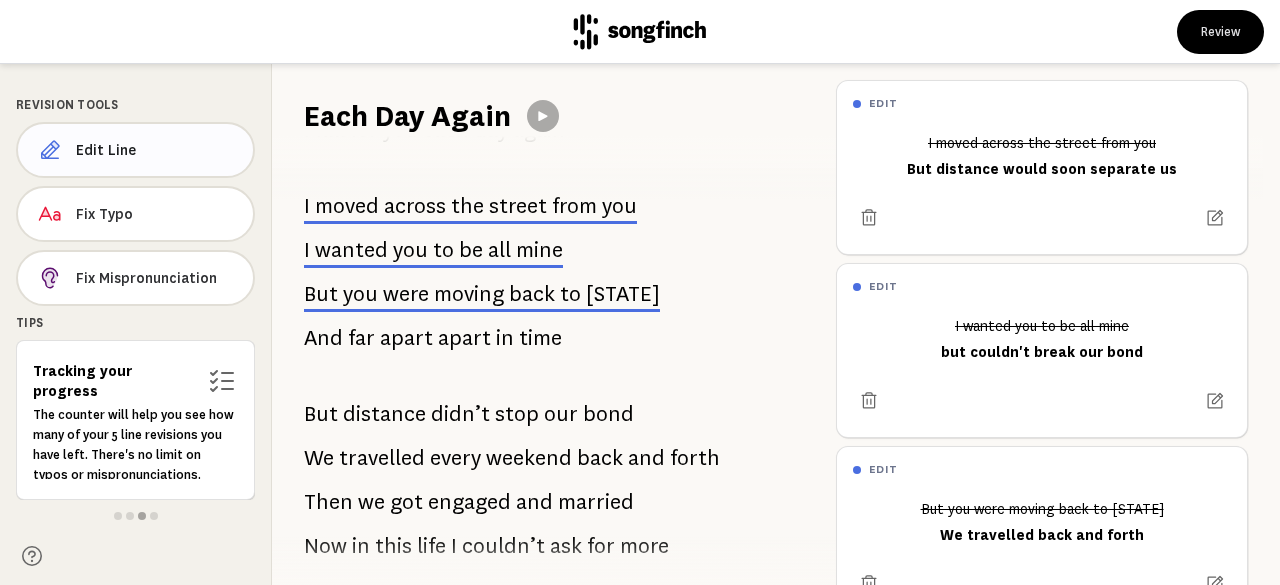 click on "Edit Line" at bounding box center (156, 150) 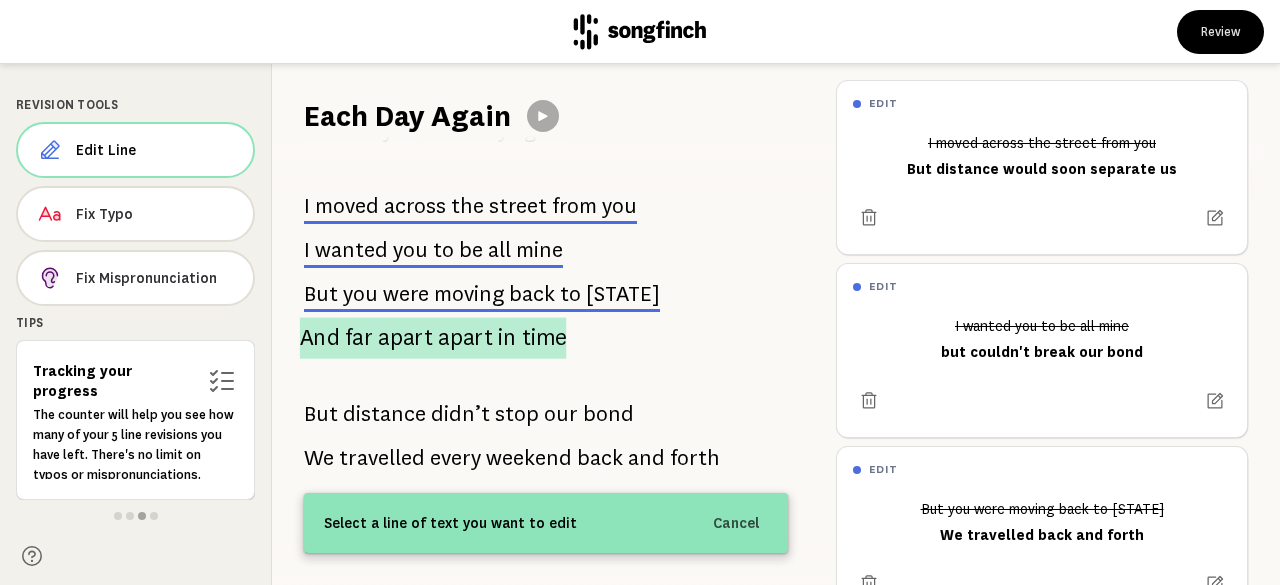 click on "apart" at bounding box center (465, 337) 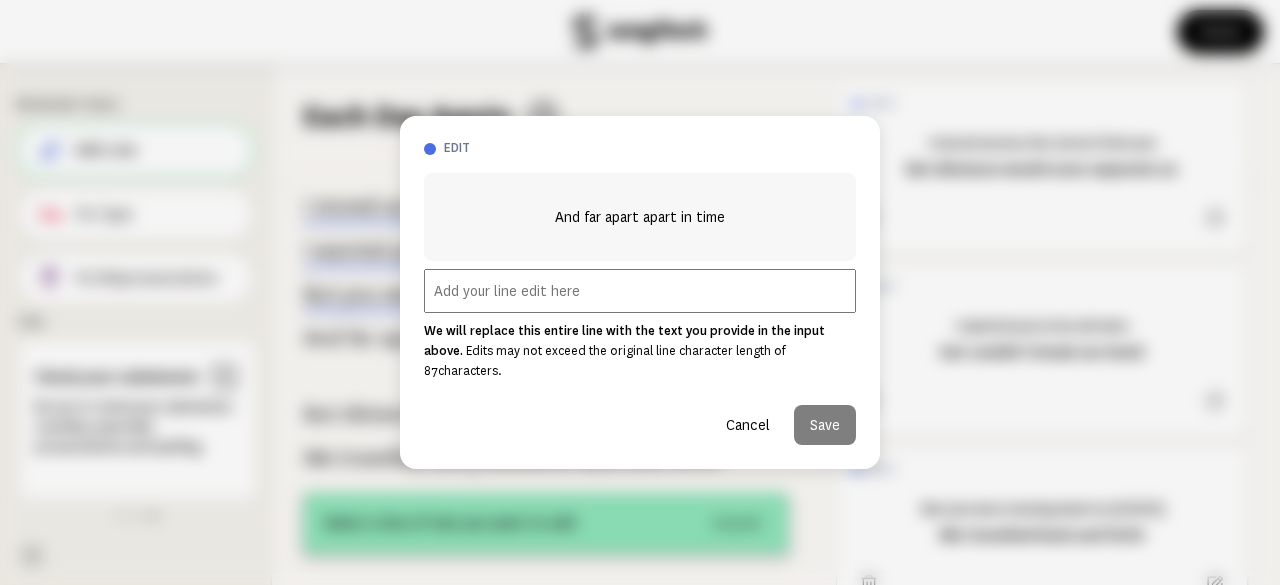click at bounding box center [640, 291] 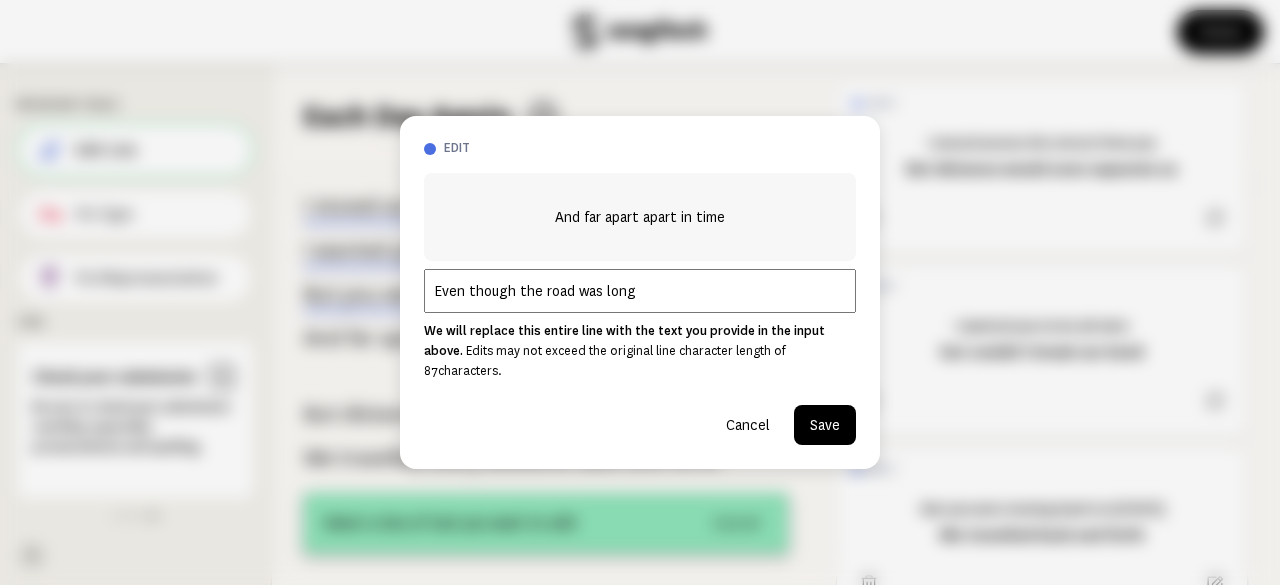 type on "Even though the road was long" 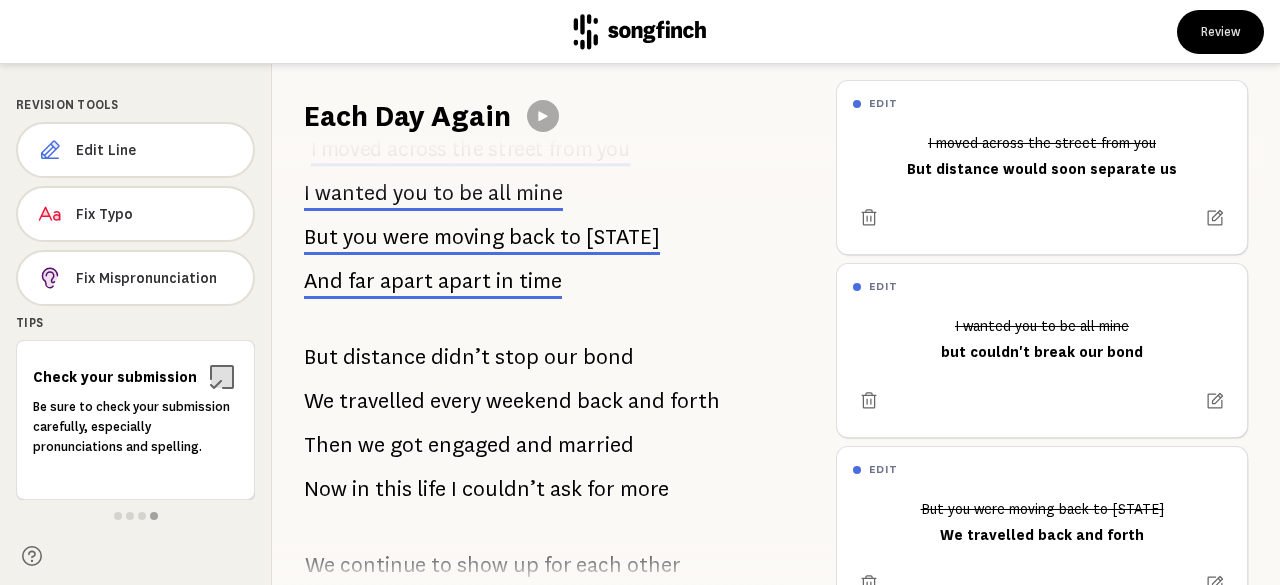 scroll, scrollTop: 738, scrollLeft: 0, axis: vertical 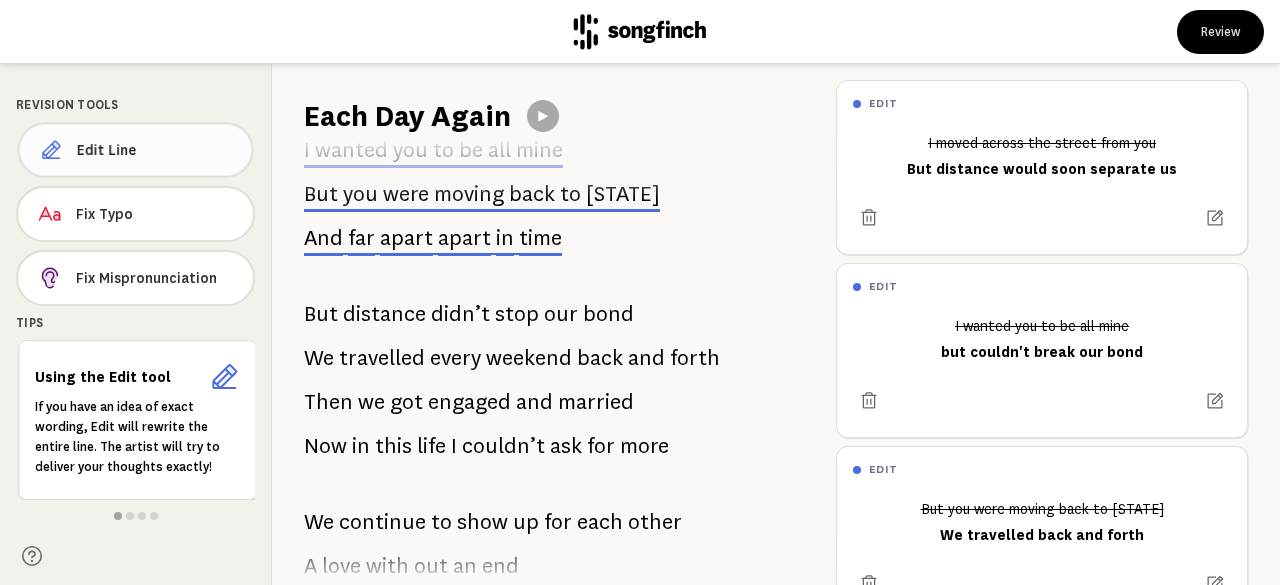 click on "Edit Line" at bounding box center (136, 149) 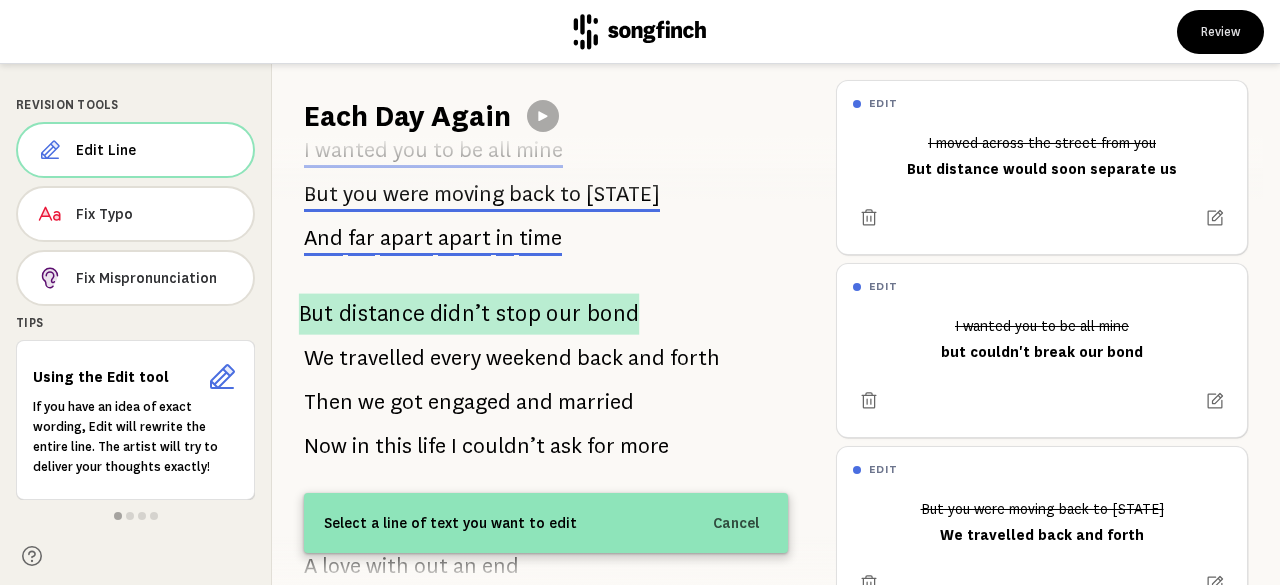 click on "didn’t" at bounding box center (460, 313) 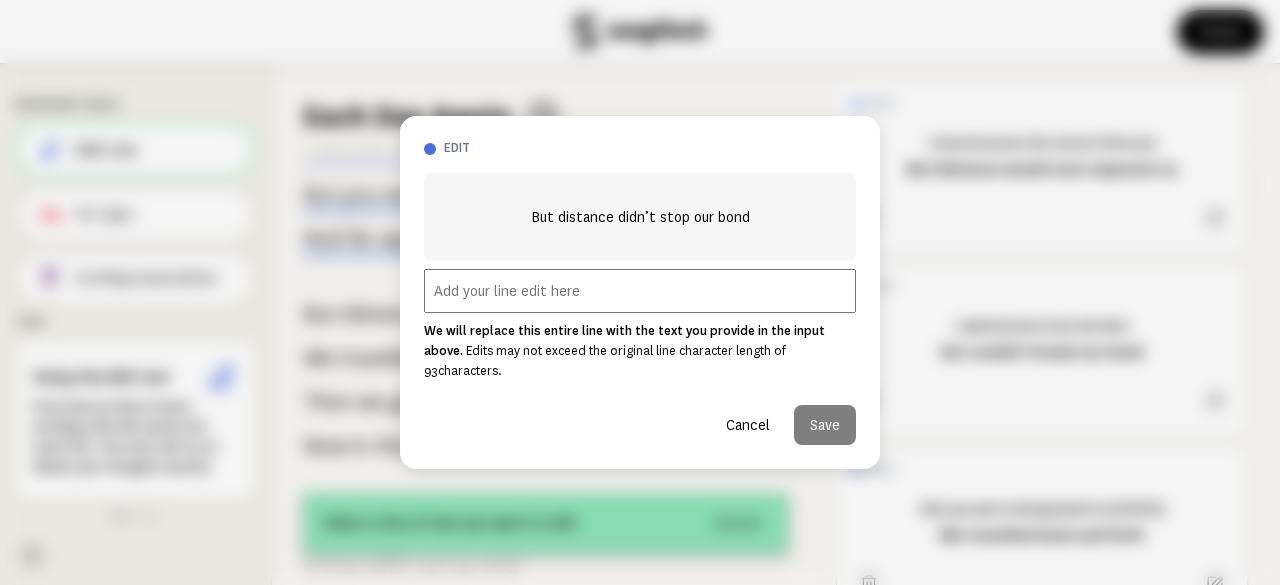 click at bounding box center [640, 291] 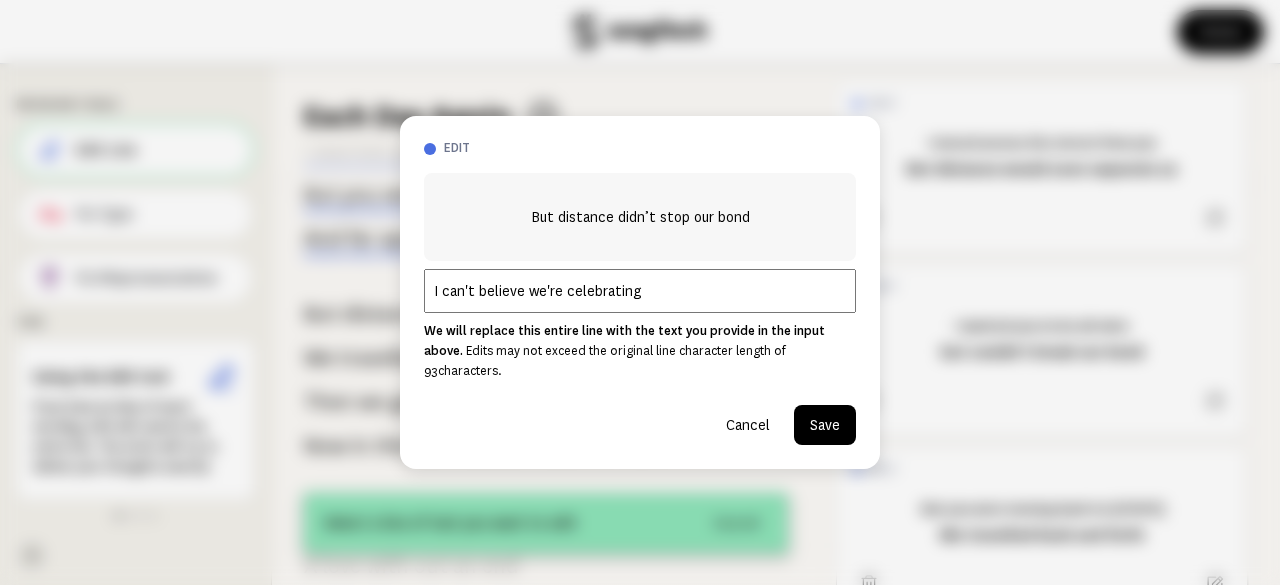 type on "I can't believe we're celebrating" 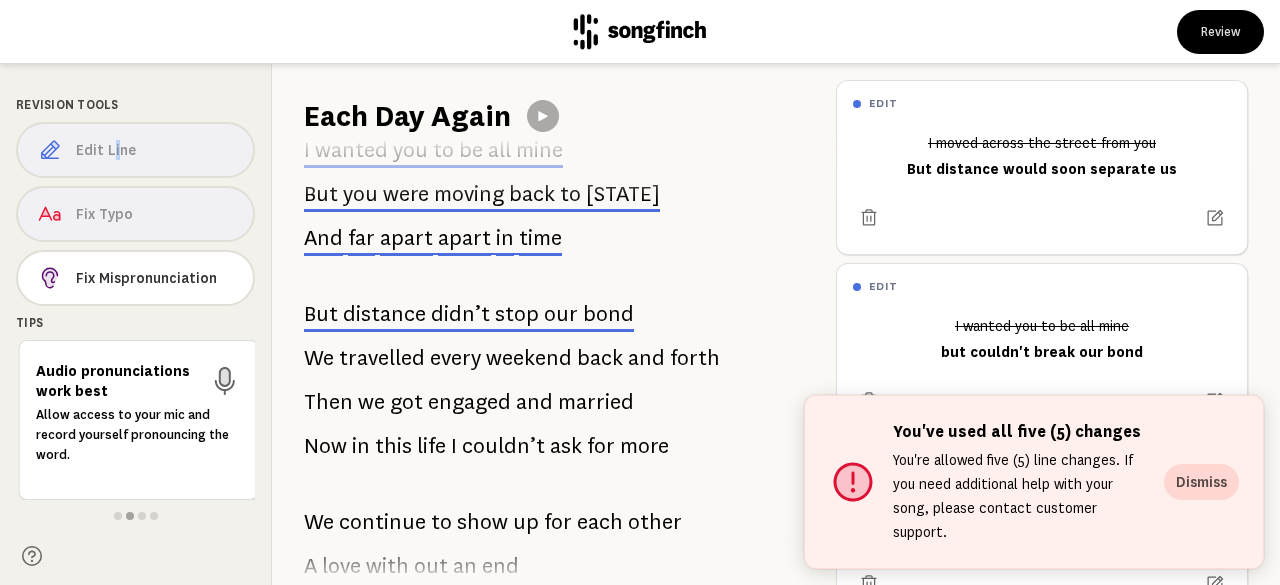 click on "Edit Line Fix Typo Fix Mispronunciation" at bounding box center (135, 218) 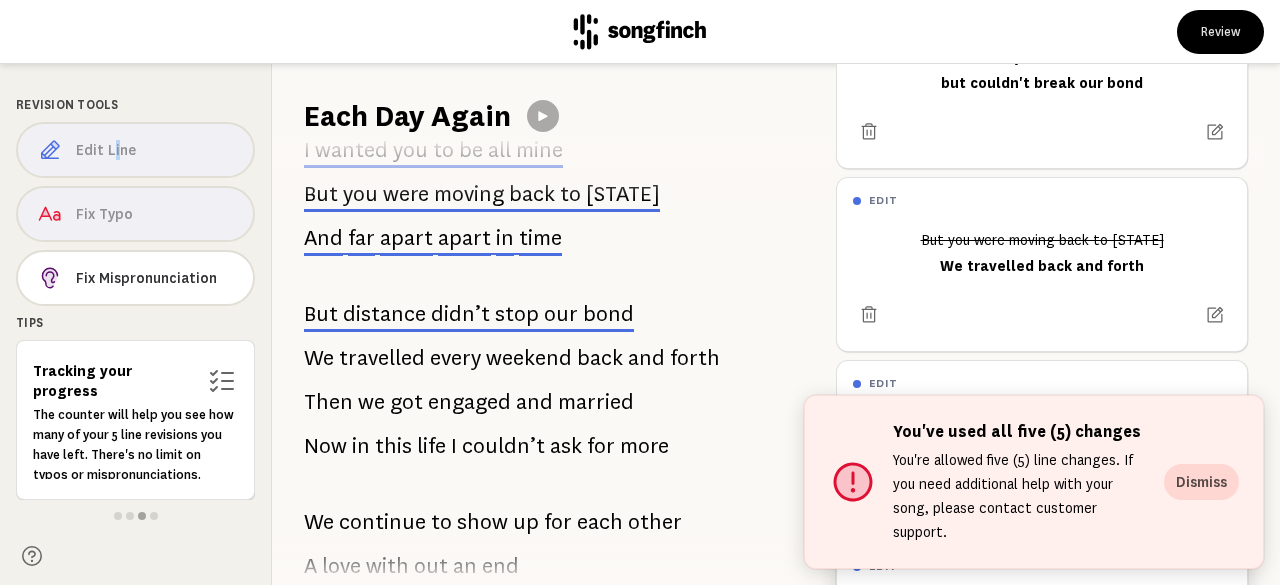 scroll, scrollTop: 246, scrollLeft: 0, axis: vertical 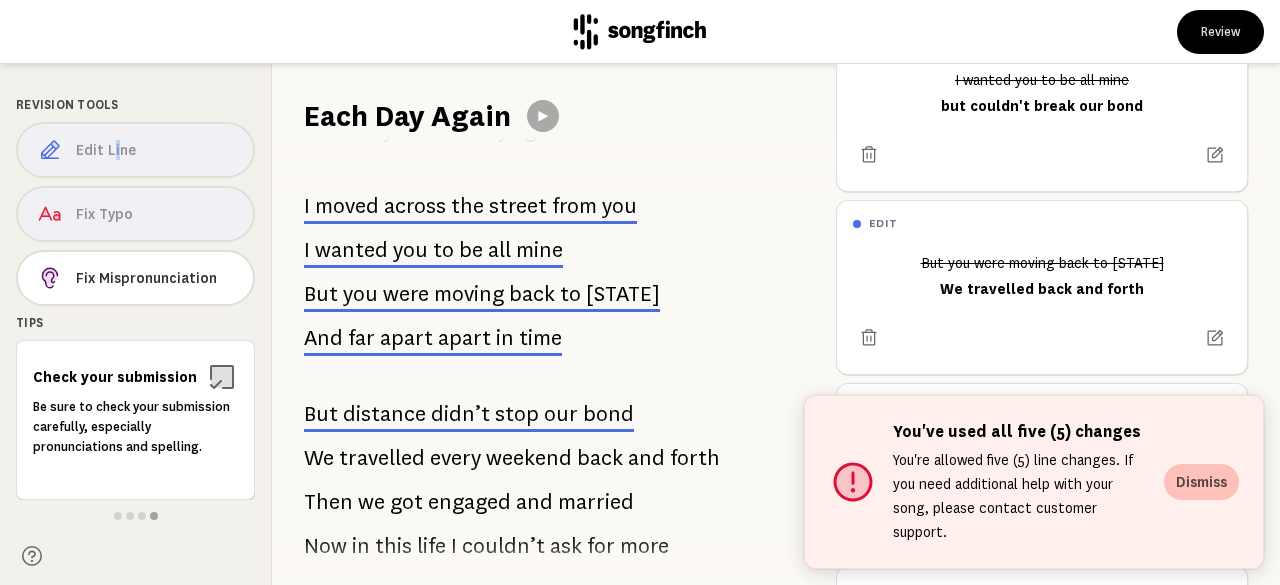 click on "Dismiss" at bounding box center [1201, 482] 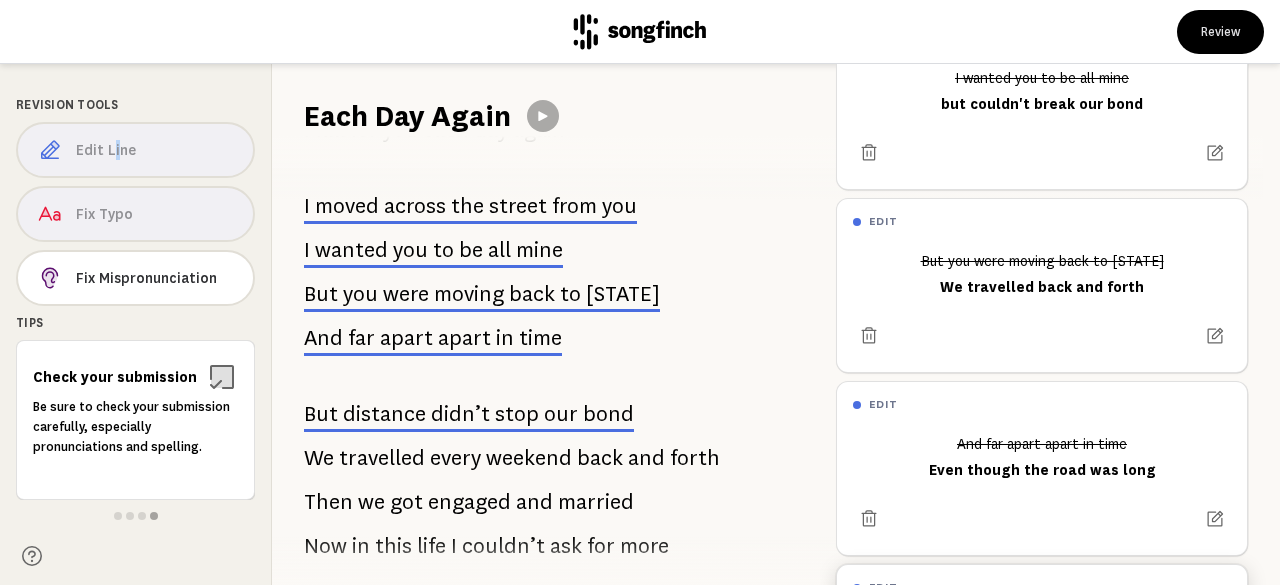 scroll, scrollTop: 246, scrollLeft: 0, axis: vertical 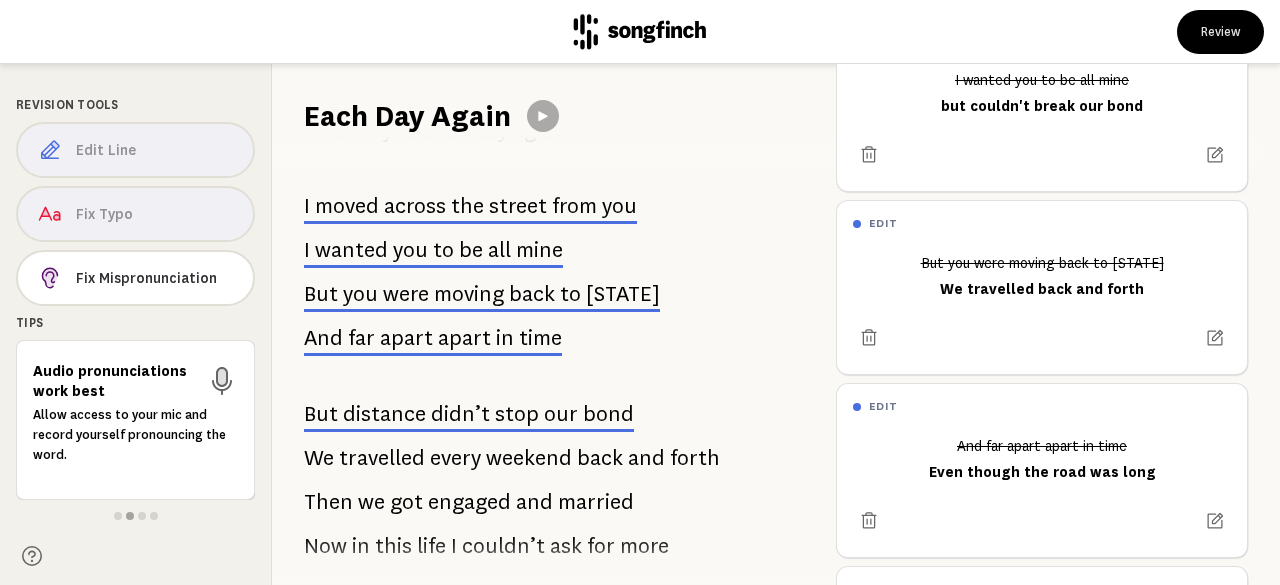 click on "Edit Line Fix Typo Fix Mispronunciation" at bounding box center [135, 218] 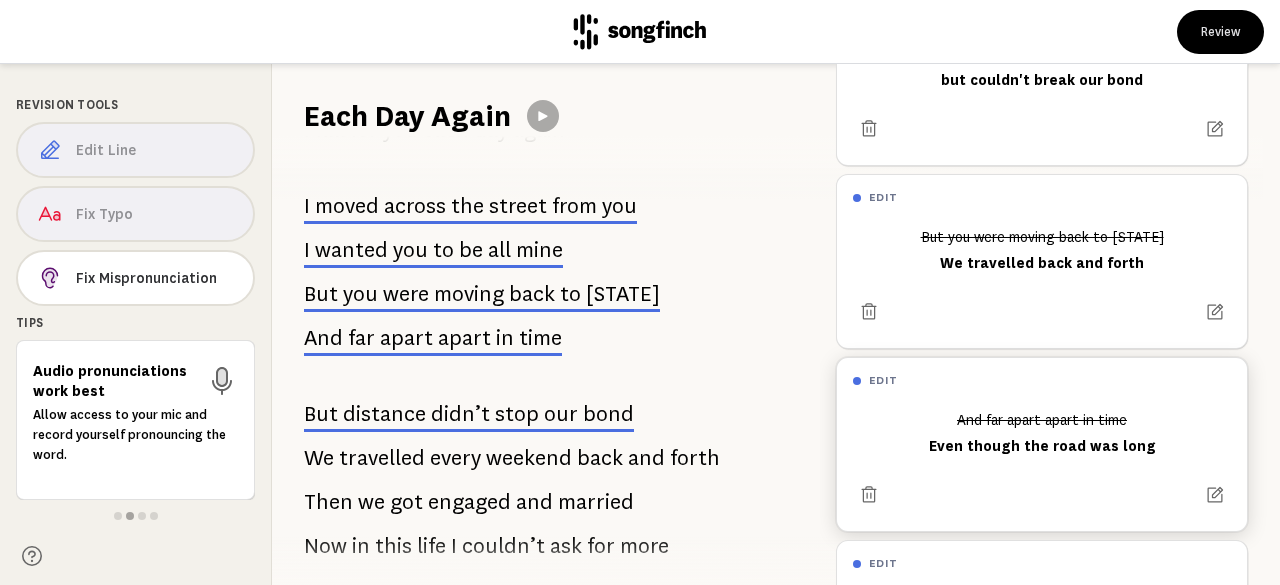 scroll, scrollTop: 246, scrollLeft: 0, axis: vertical 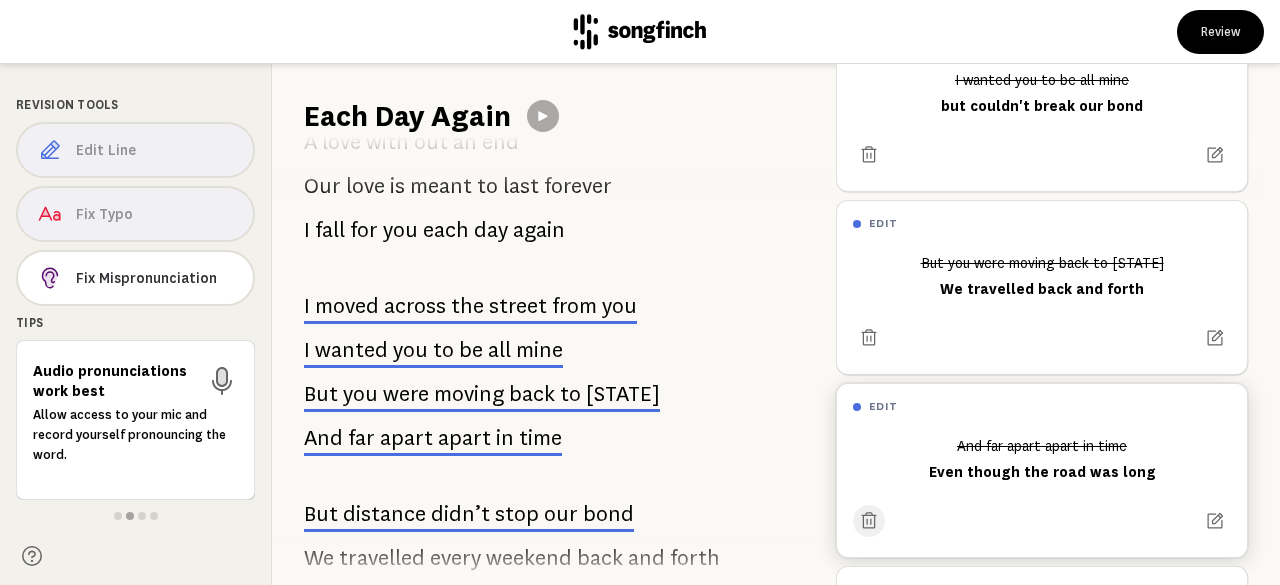 click 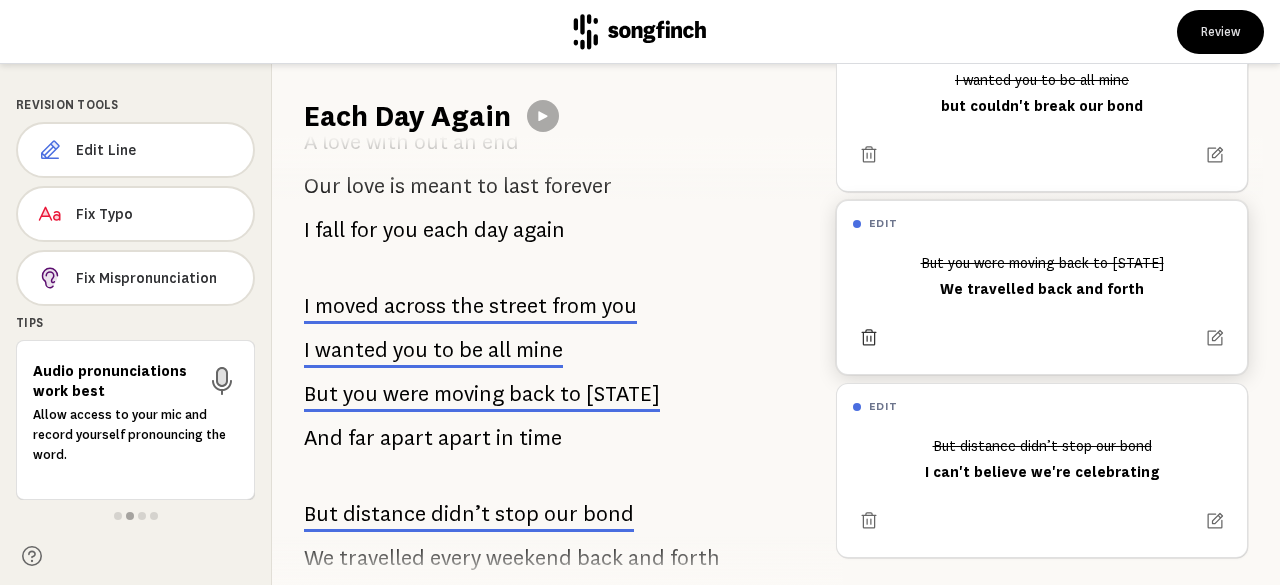 click 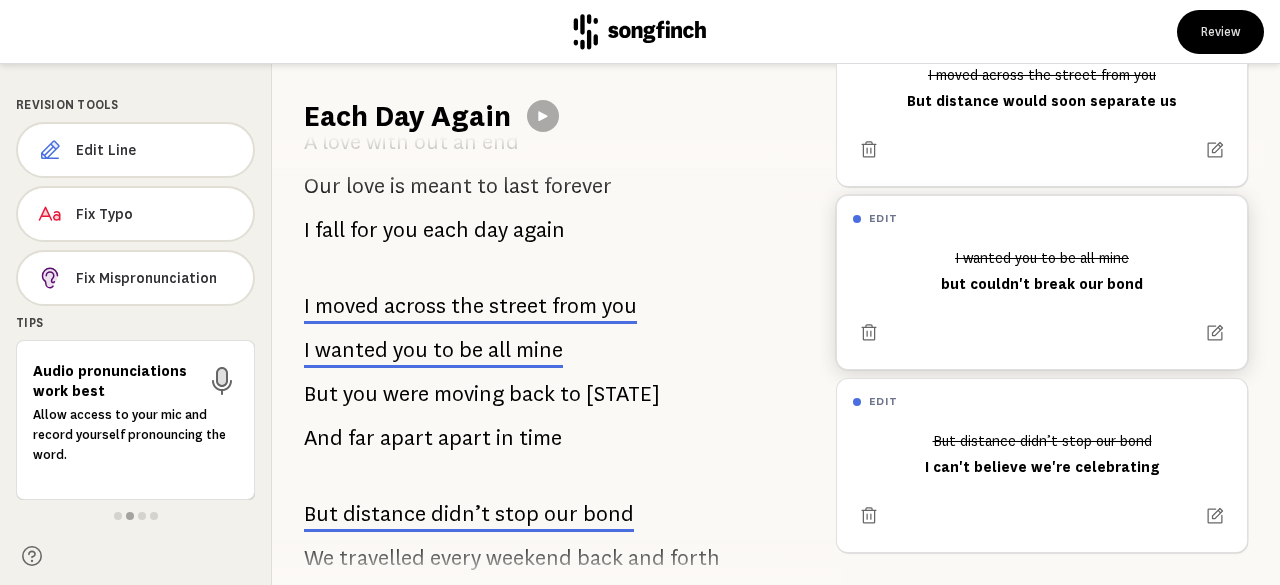 scroll, scrollTop: 0, scrollLeft: 0, axis: both 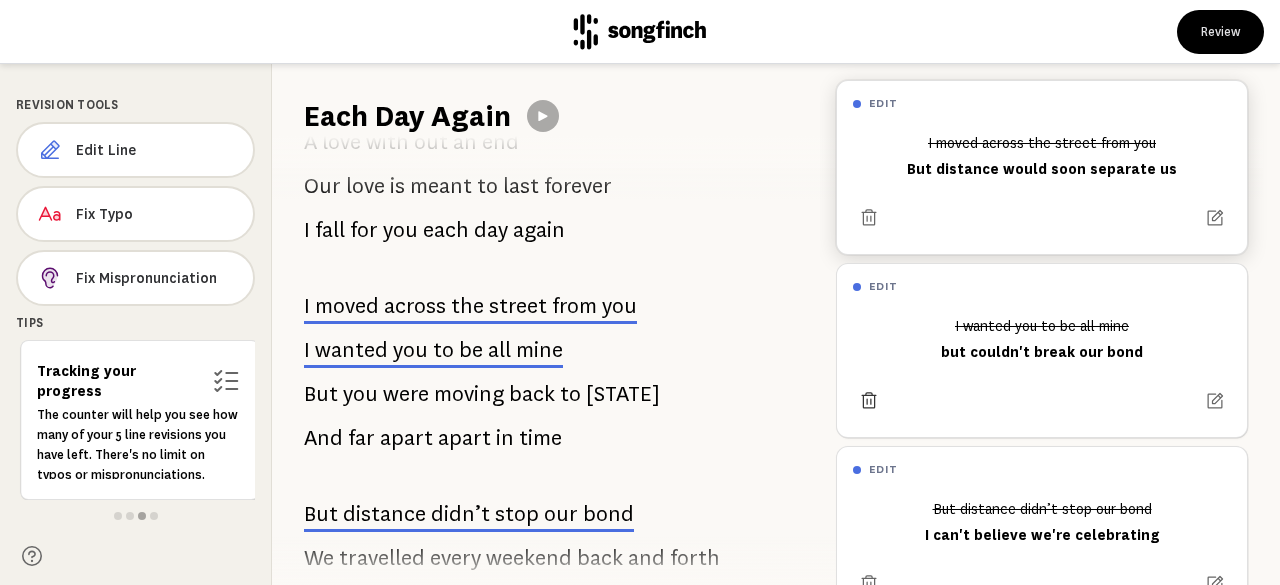click 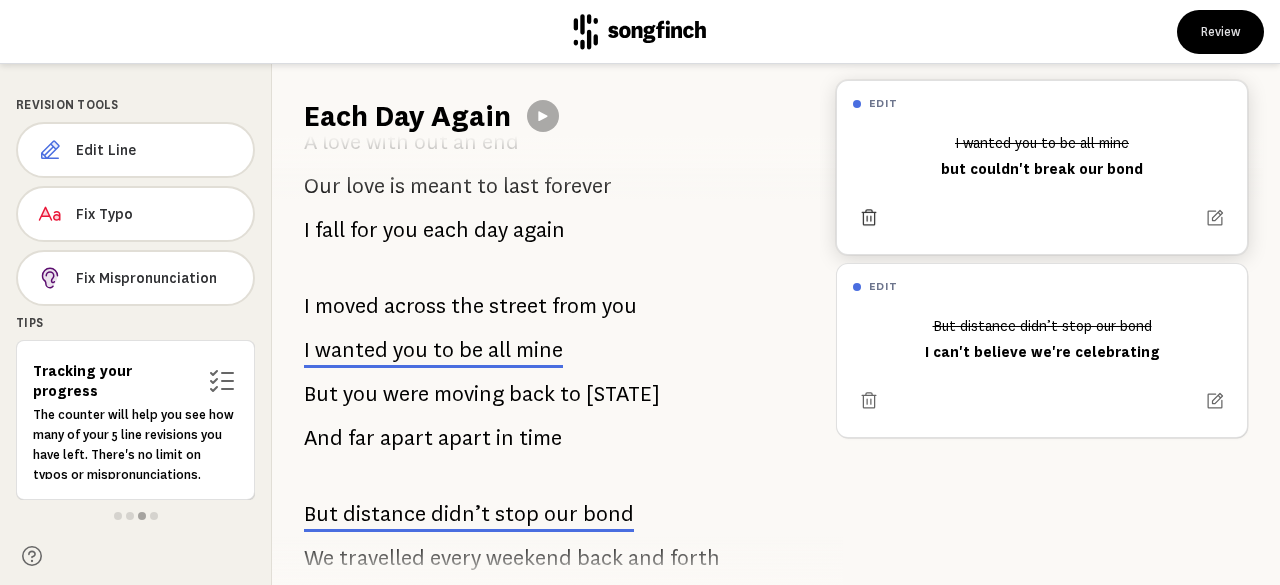 click 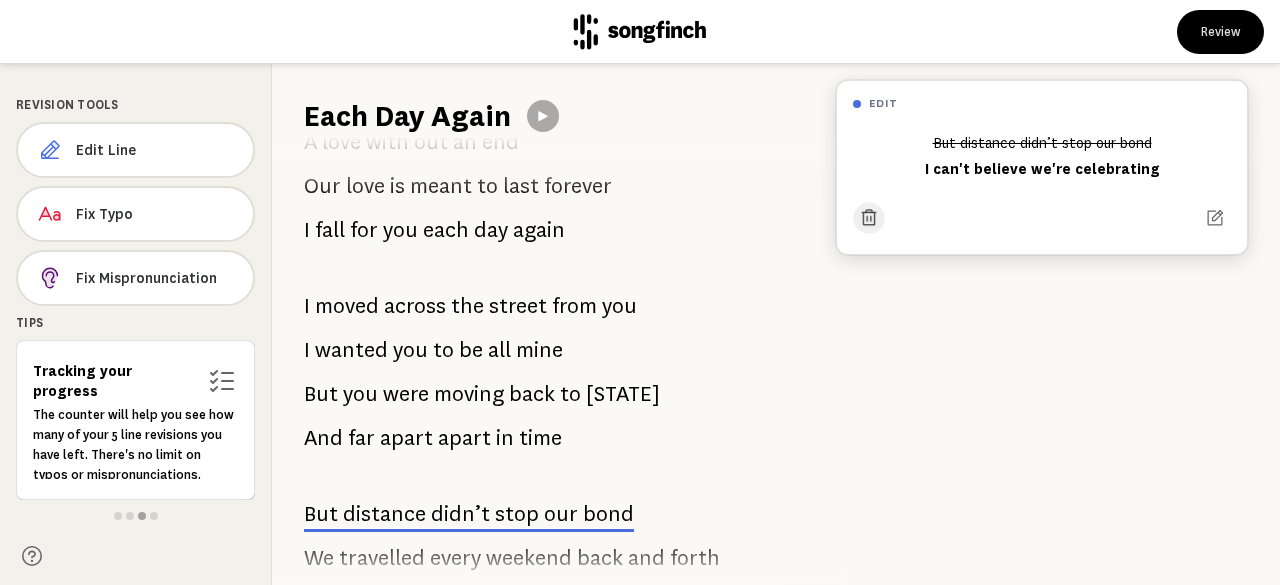 click at bounding box center [869, 218] 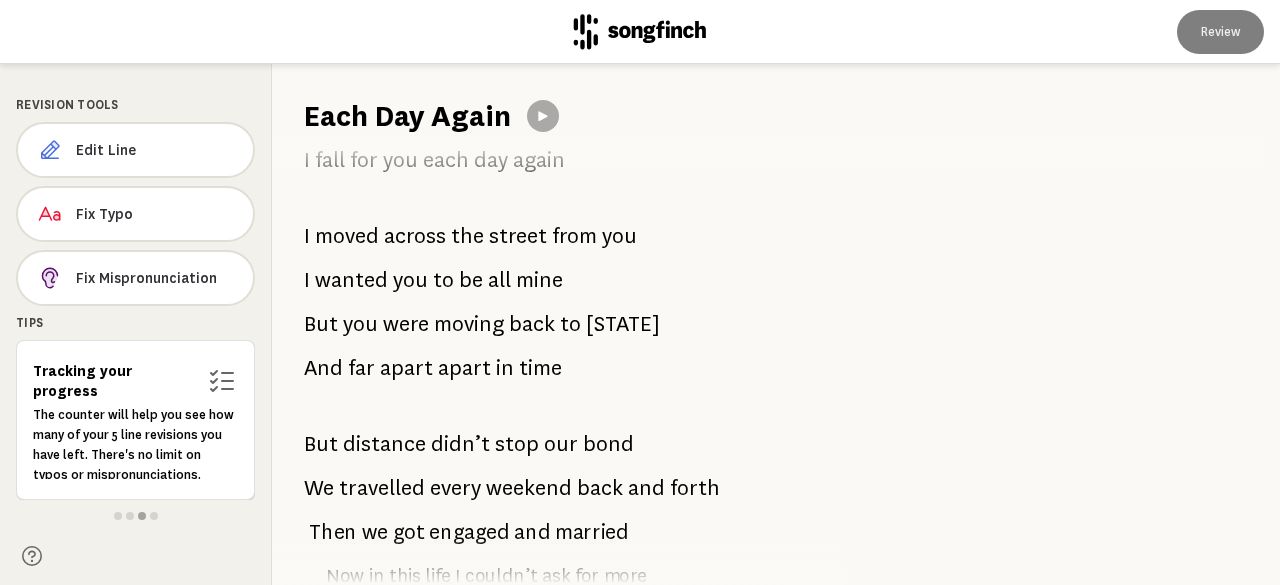 scroll, scrollTop: 638, scrollLeft: 0, axis: vertical 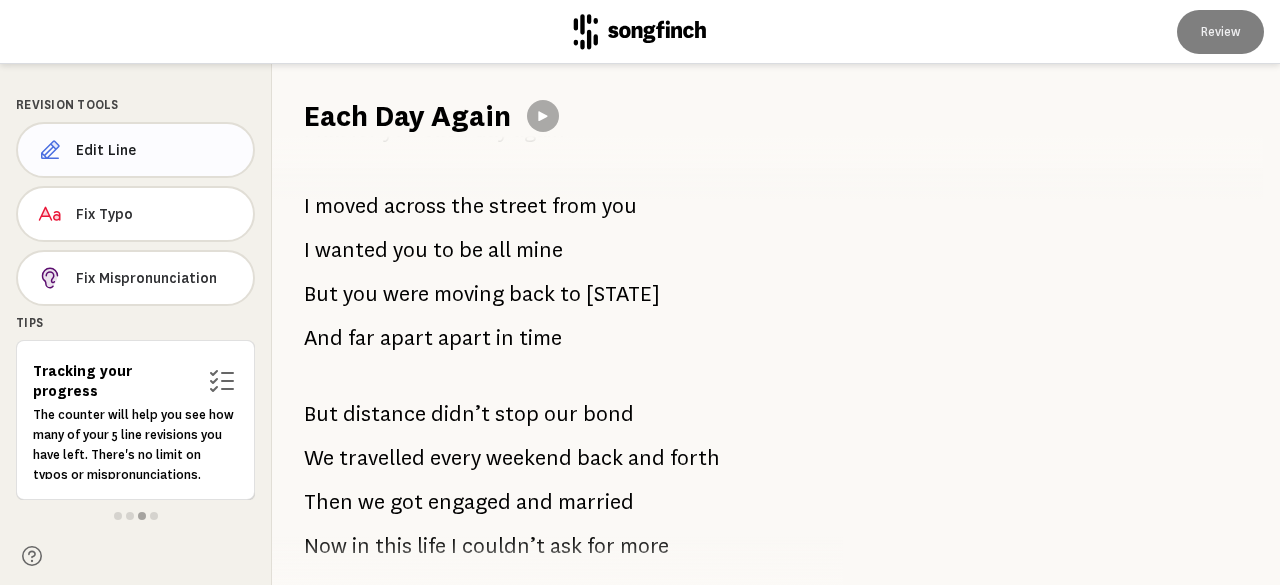 click on "Edit Line" at bounding box center [135, 150] 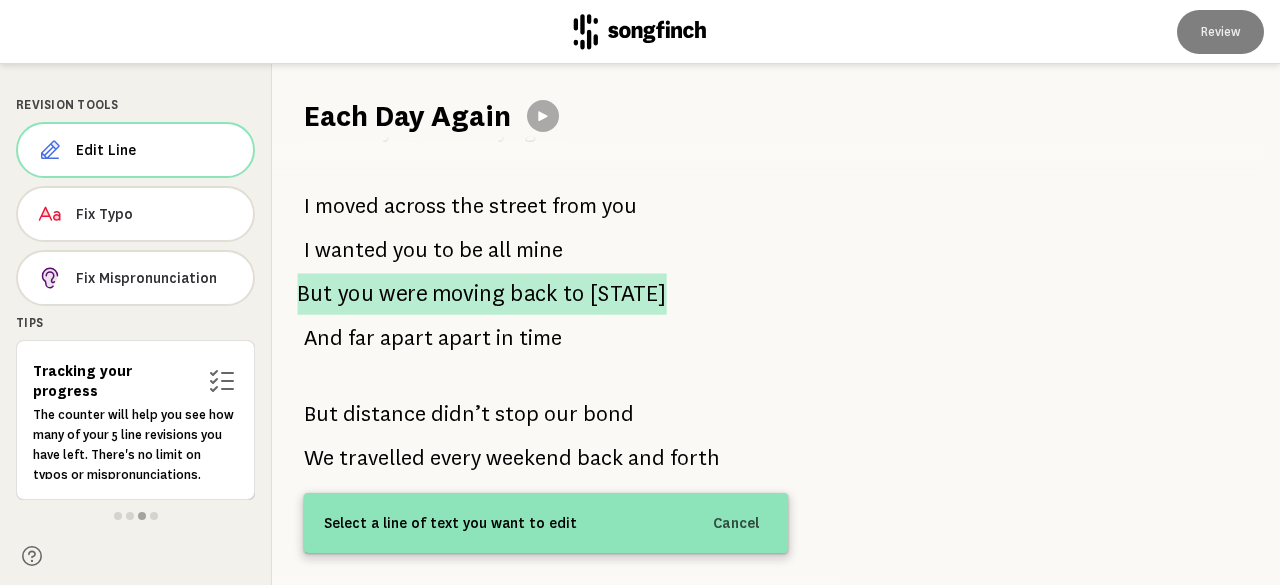 click on "[STATE]" at bounding box center [628, 294] 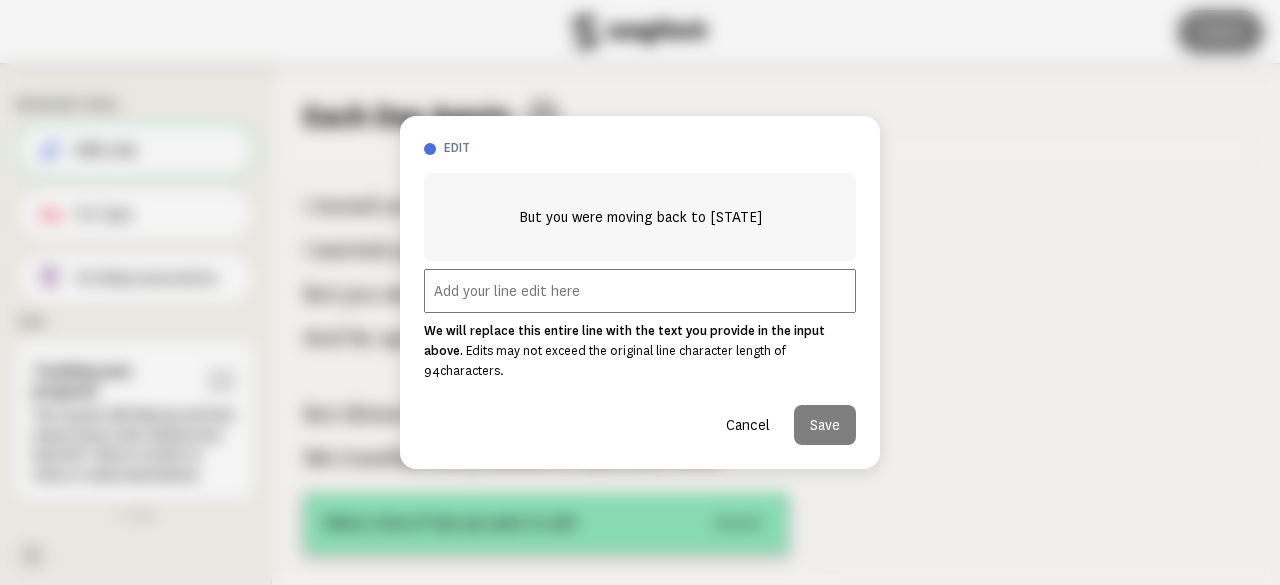 click at bounding box center [640, 291] 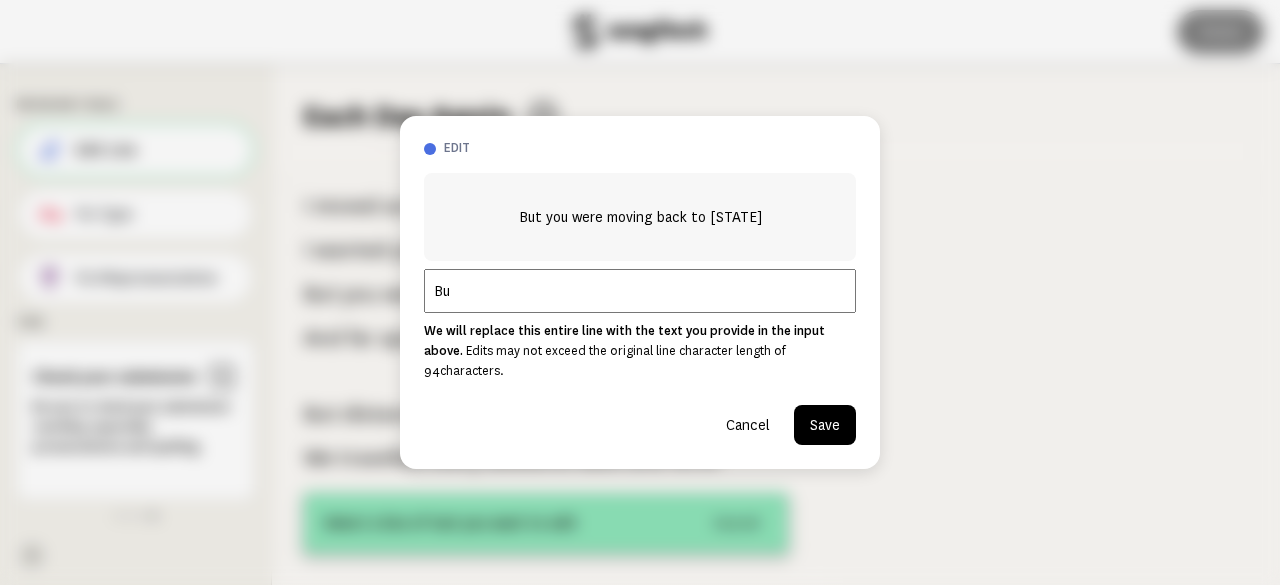 type on "B" 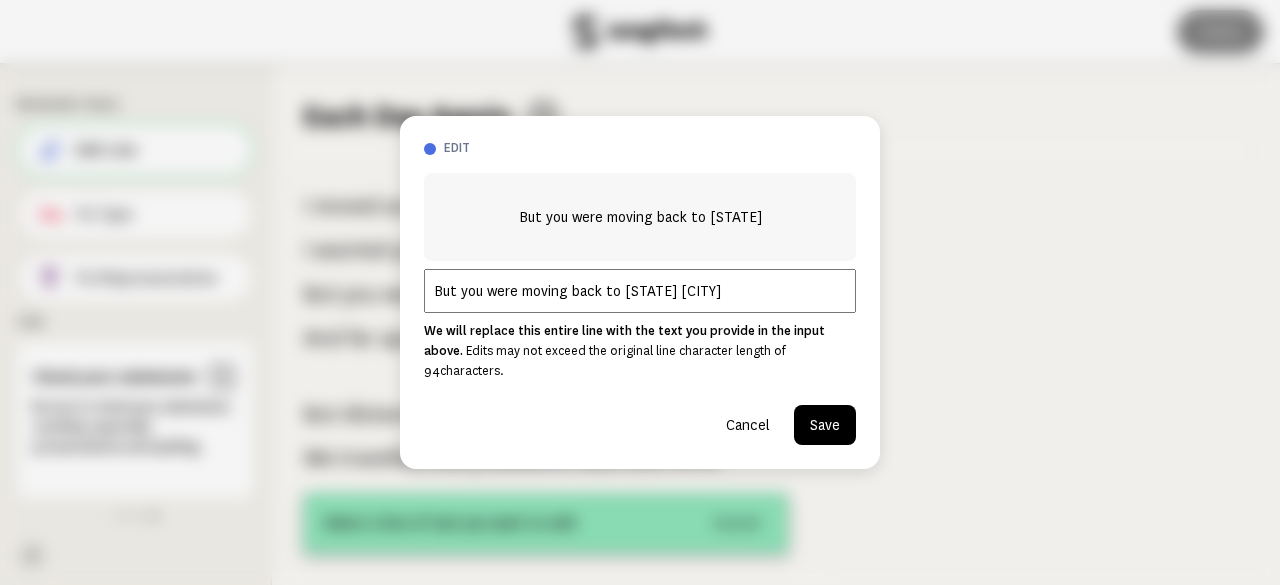type on "But you were moving back to [STATE] [CITY]" 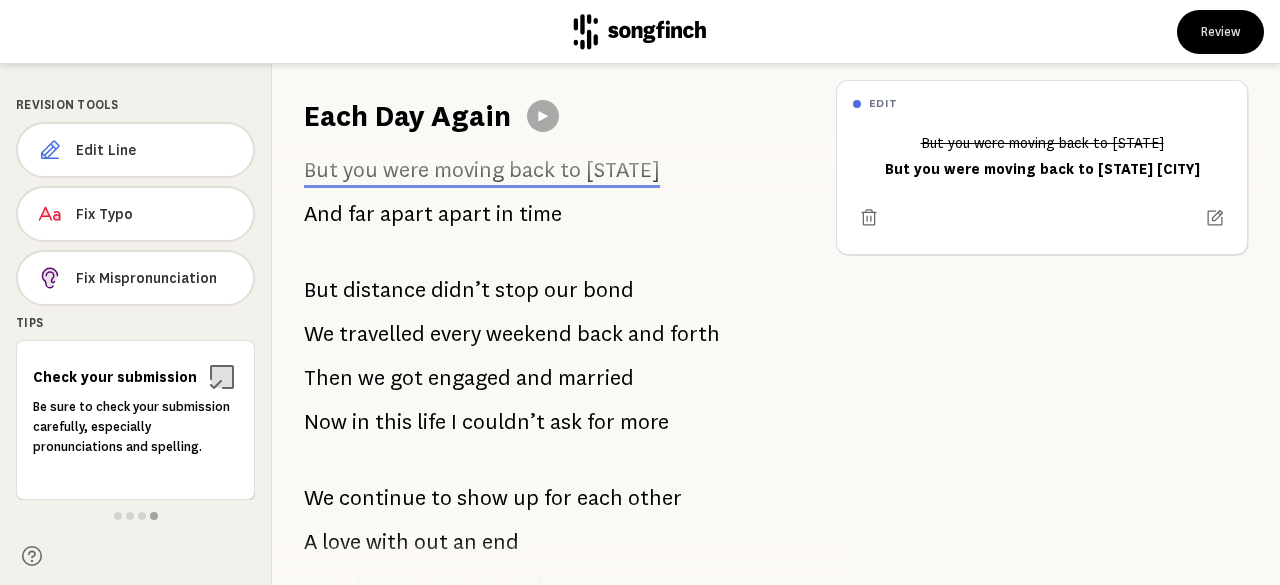 scroll, scrollTop: 738, scrollLeft: 0, axis: vertical 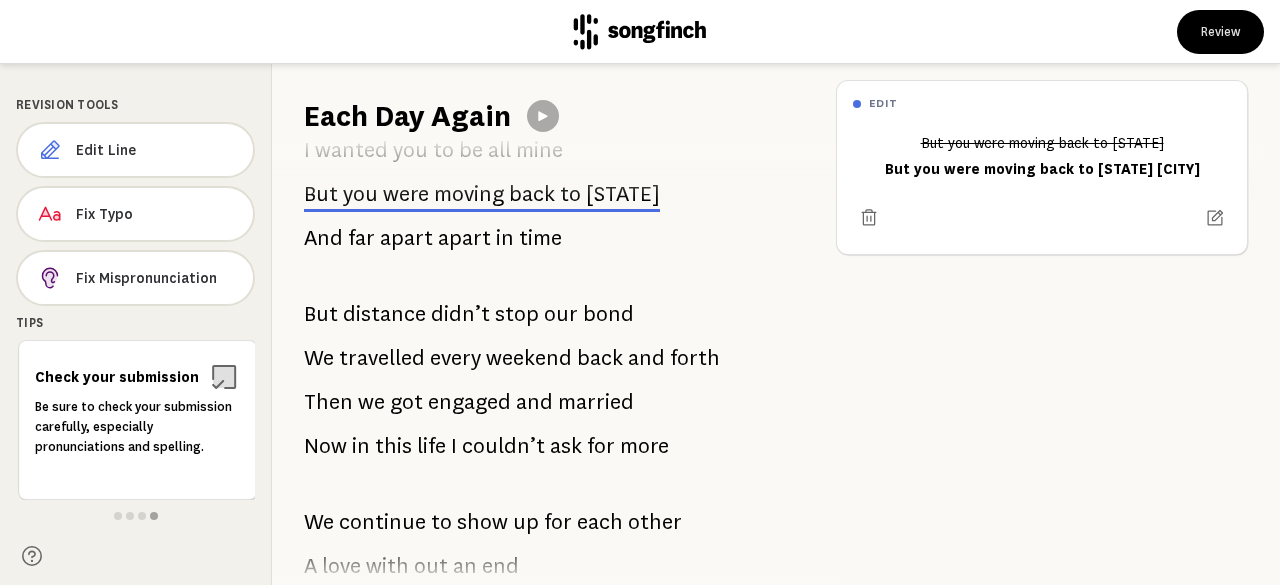 click on "stop" at bounding box center [517, 314] 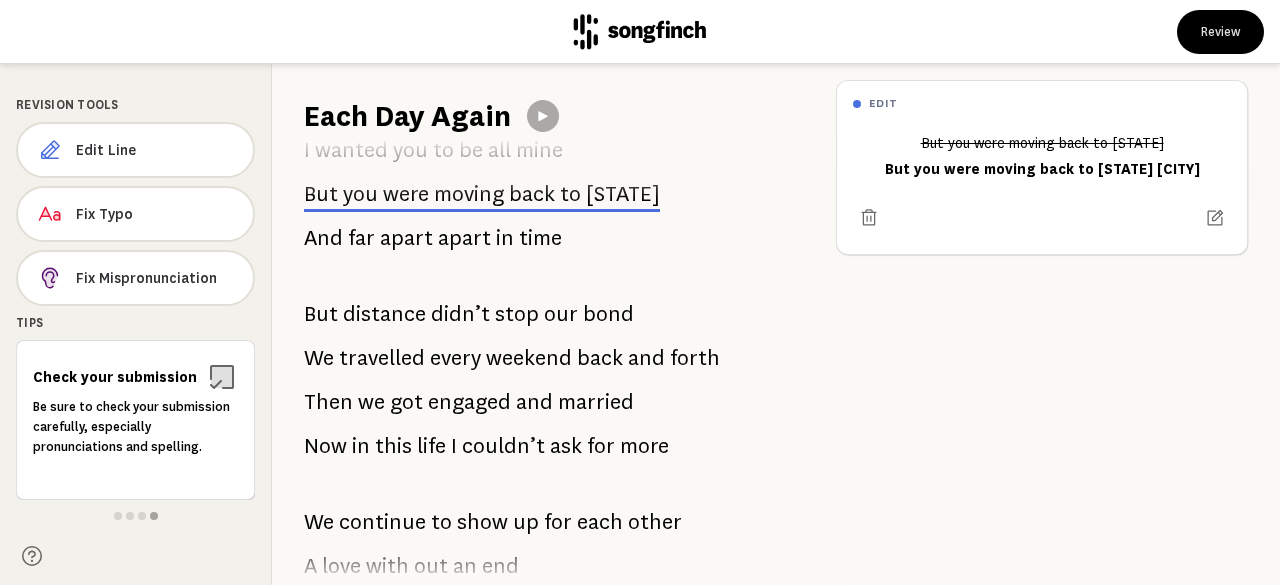 click on "our" at bounding box center (561, 314) 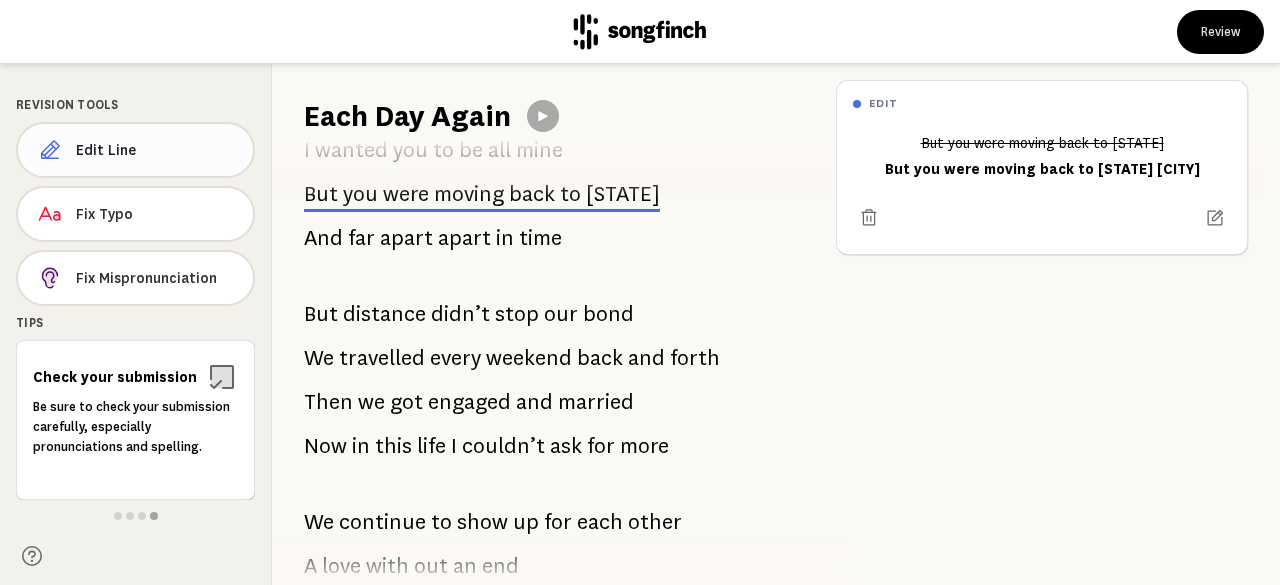 click on "Edit Line" at bounding box center [156, 150] 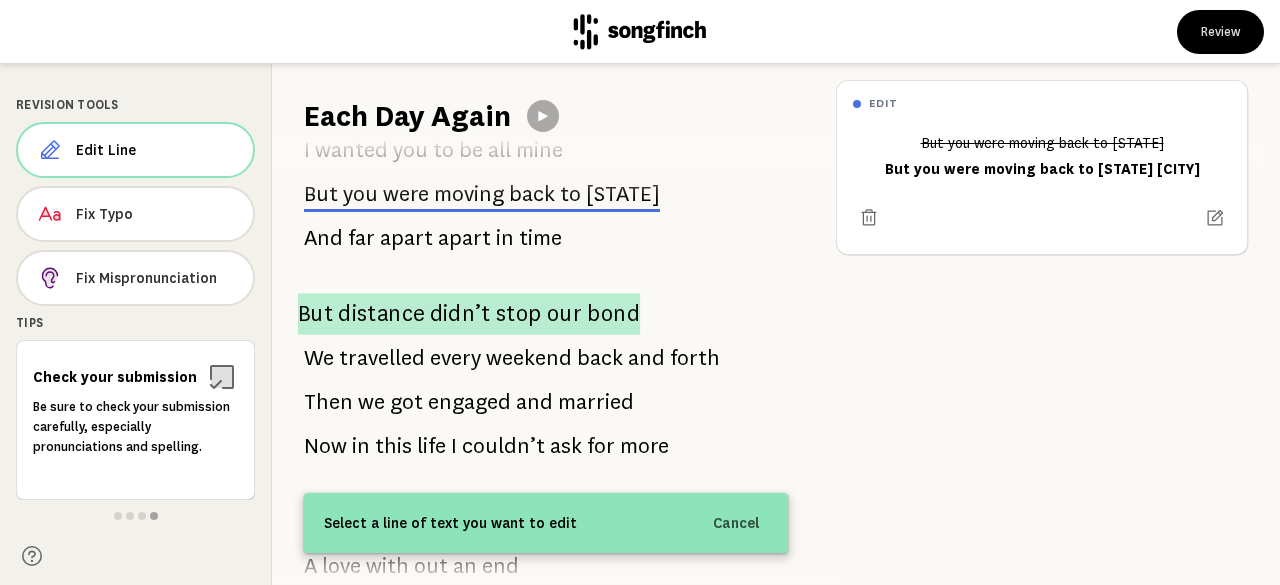 click on "bond" at bounding box center (613, 314) 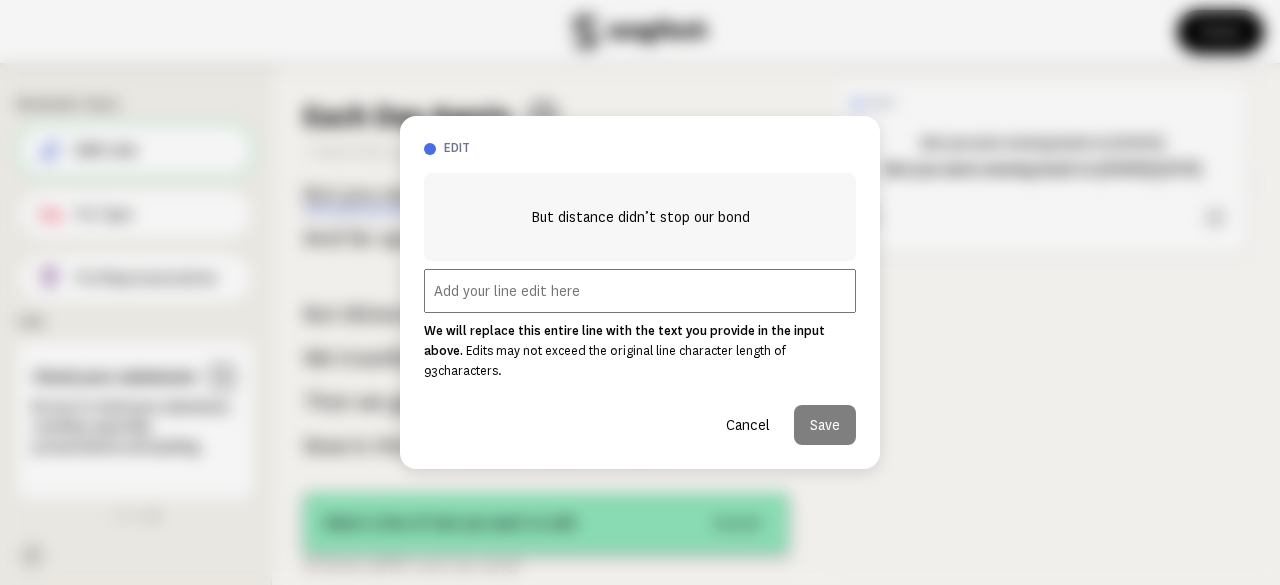 click at bounding box center [640, 291] 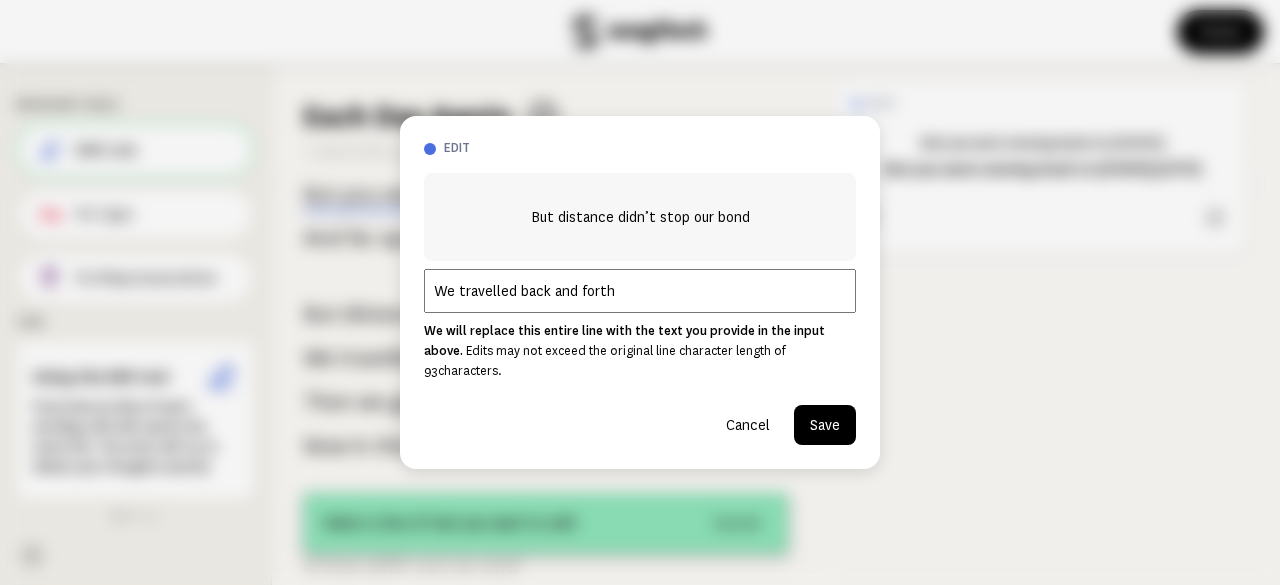 type on "We travelled back and forth" 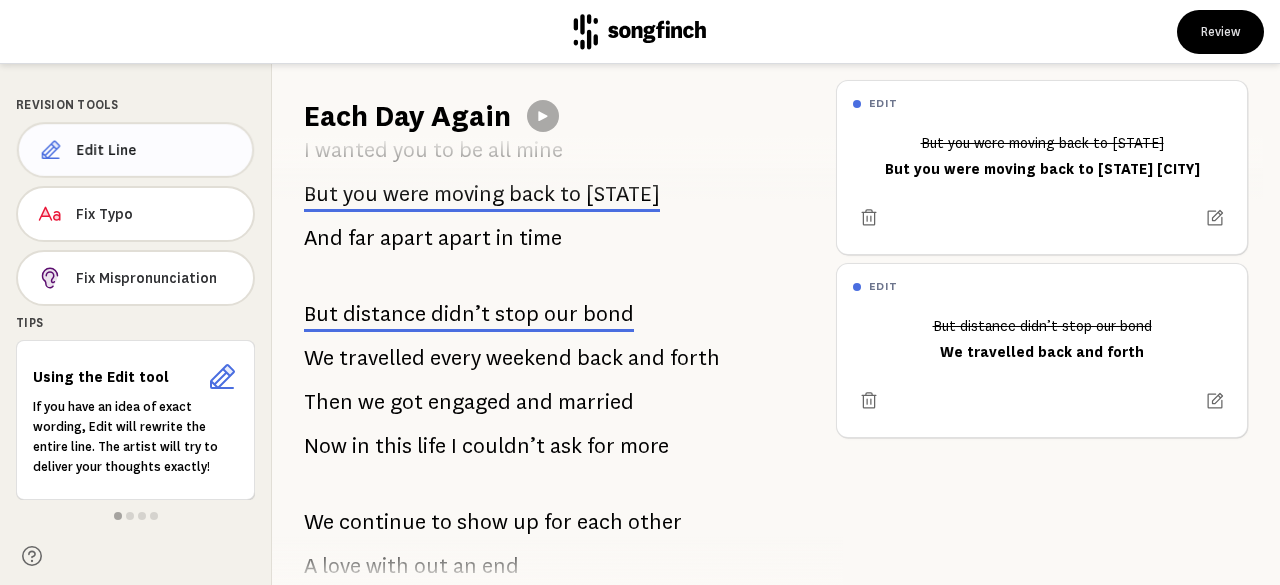click on "Edit Line" at bounding box center (135, 150) 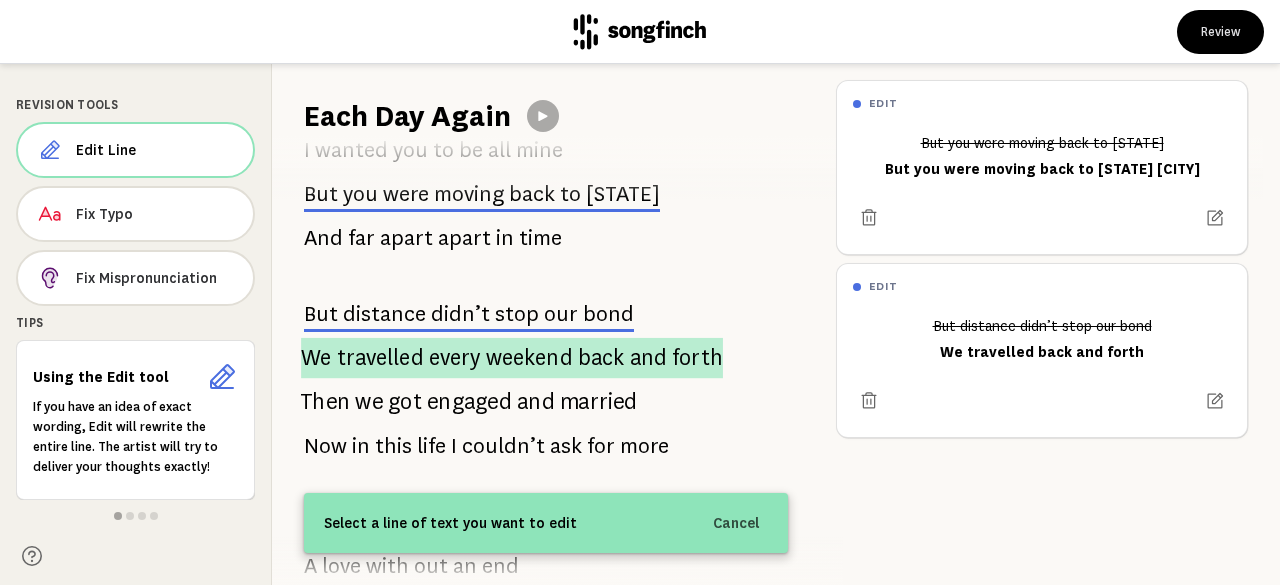 click on "travelled" at bounding box center [380, 358] 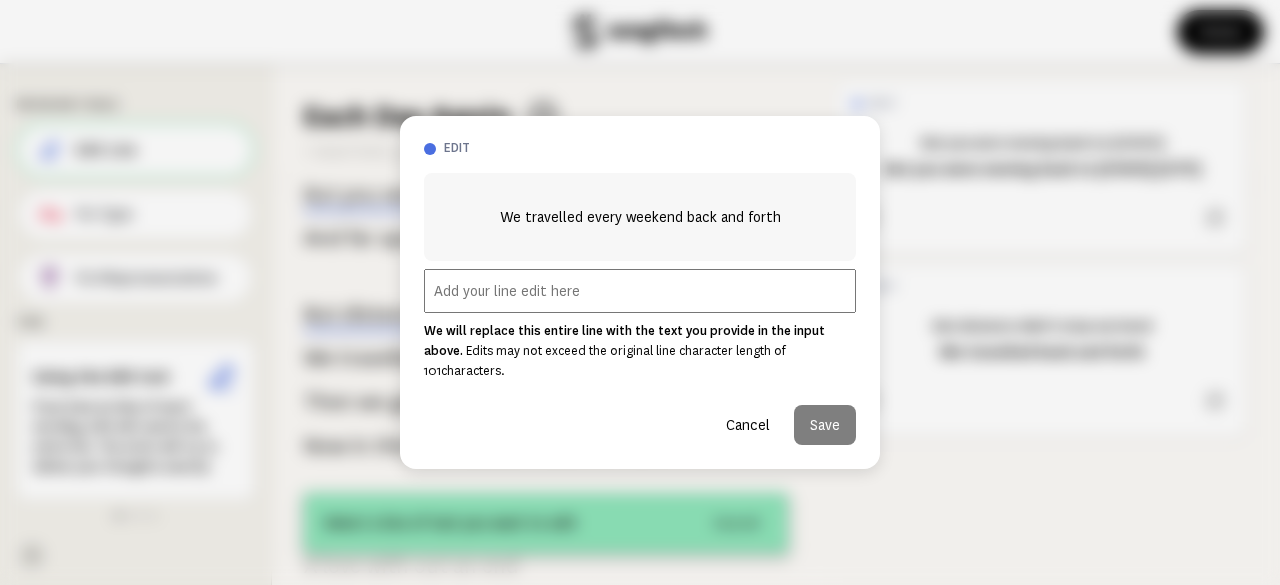 click at bounding box center [640, 291] 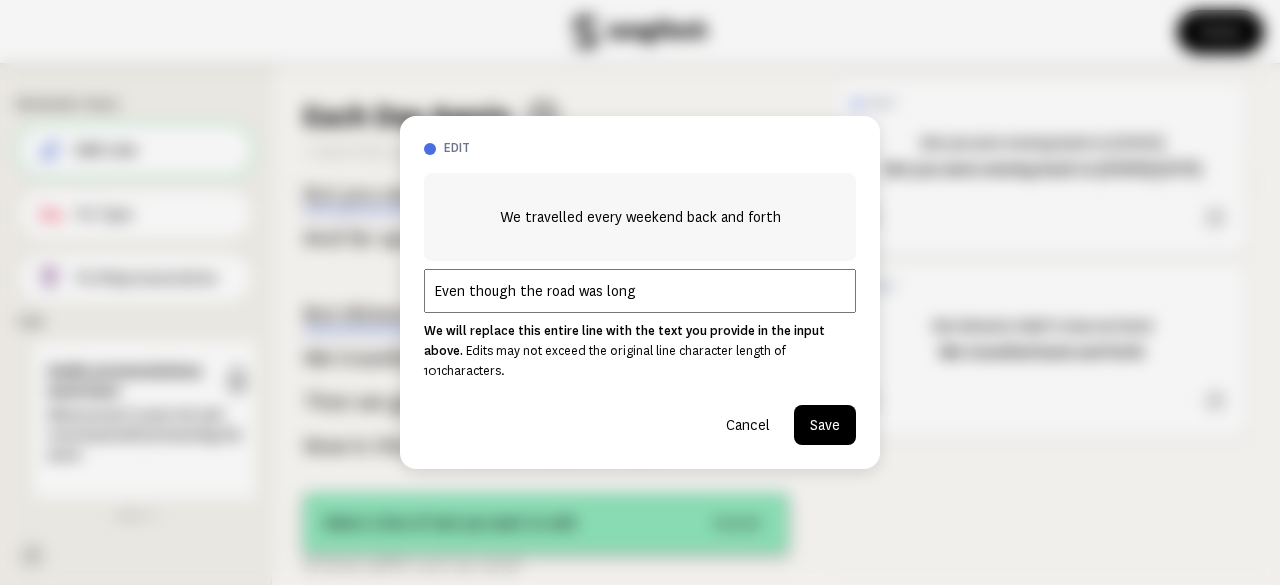 type on "Even though the road was long" 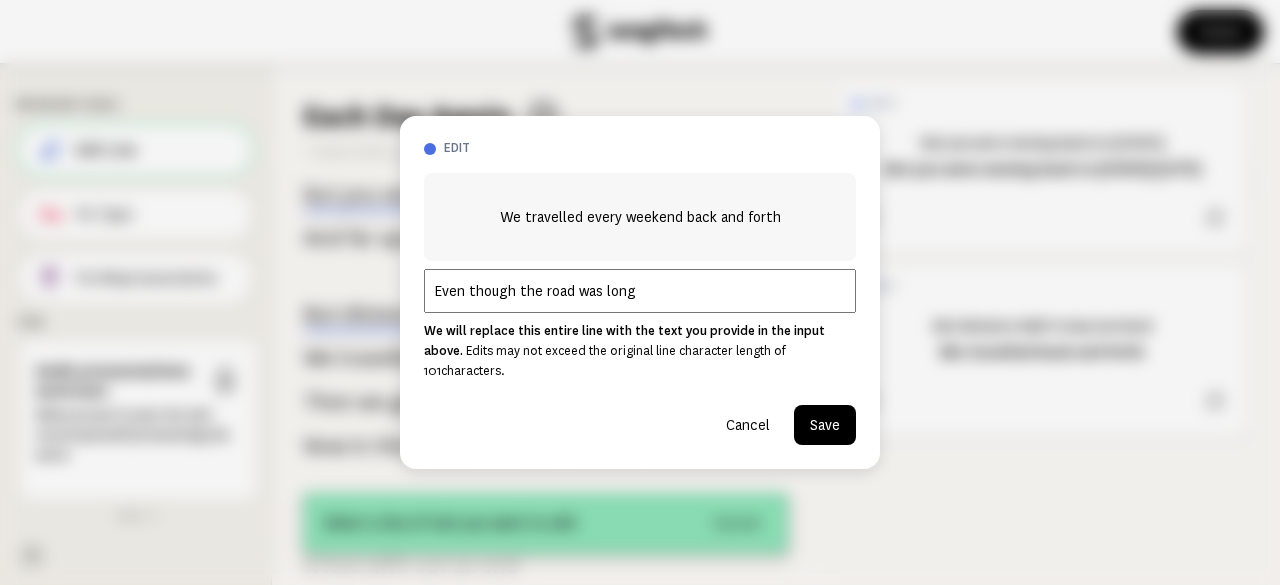 drag, startPoint x: 818, startPoint y: 397, endPoint x: 827, endPoint y: 402, distance: 10.29563 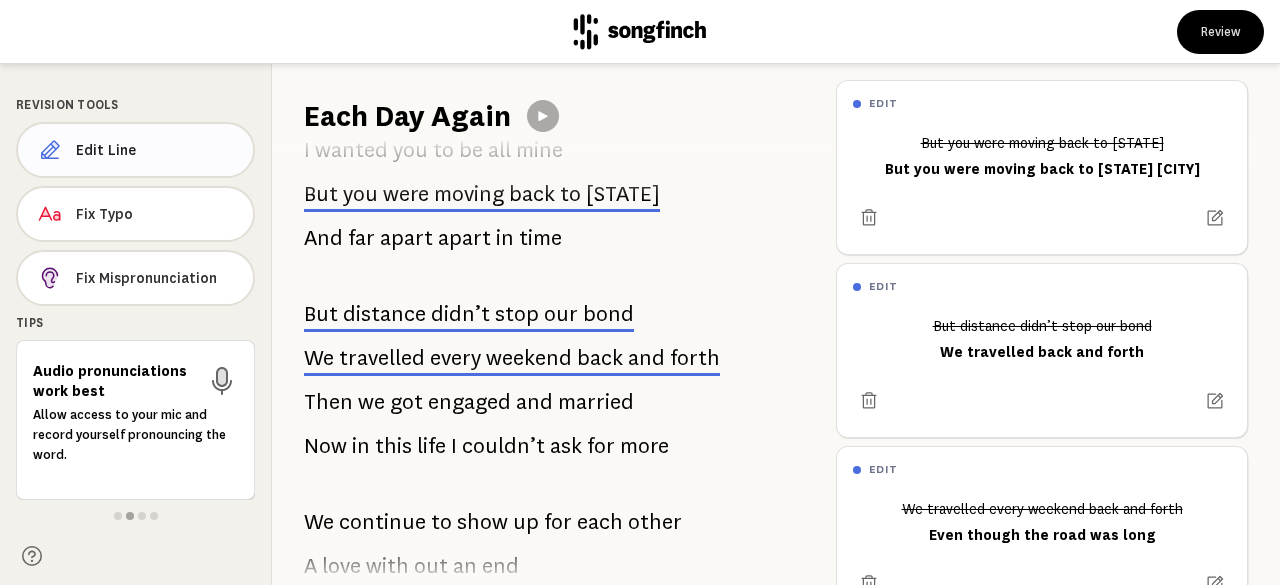 click on "Edit Line" at bounding box center [135, 150] 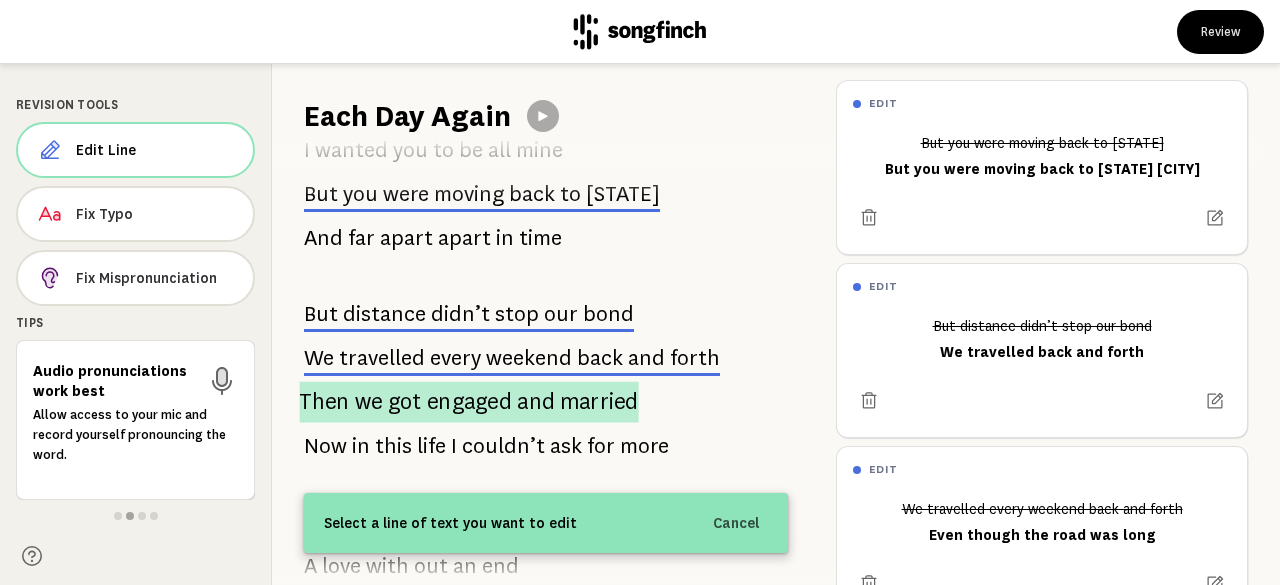 click on "engaged" at bounding box center (469, 401) 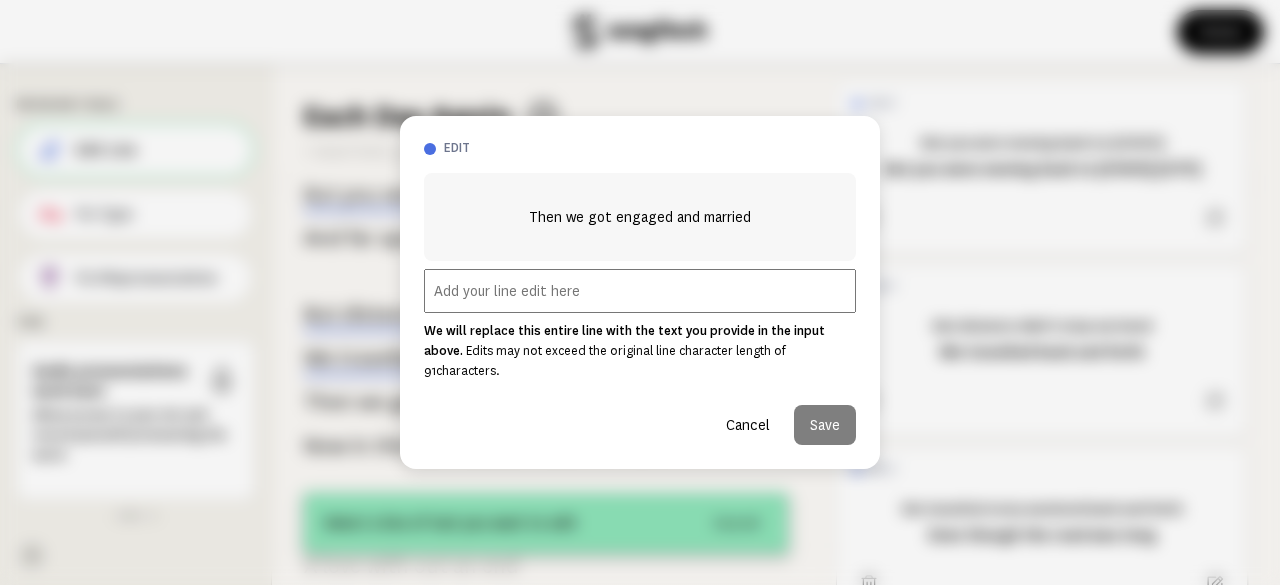 click at bounding box center (640, 291) 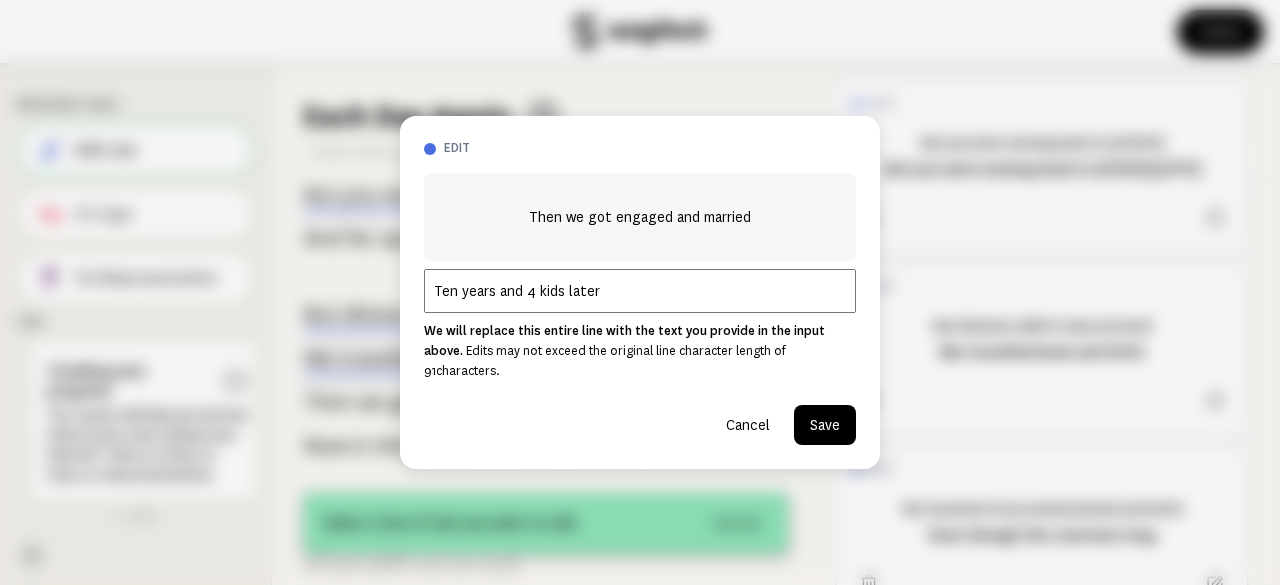 type on "Ten years and 4 kids later" 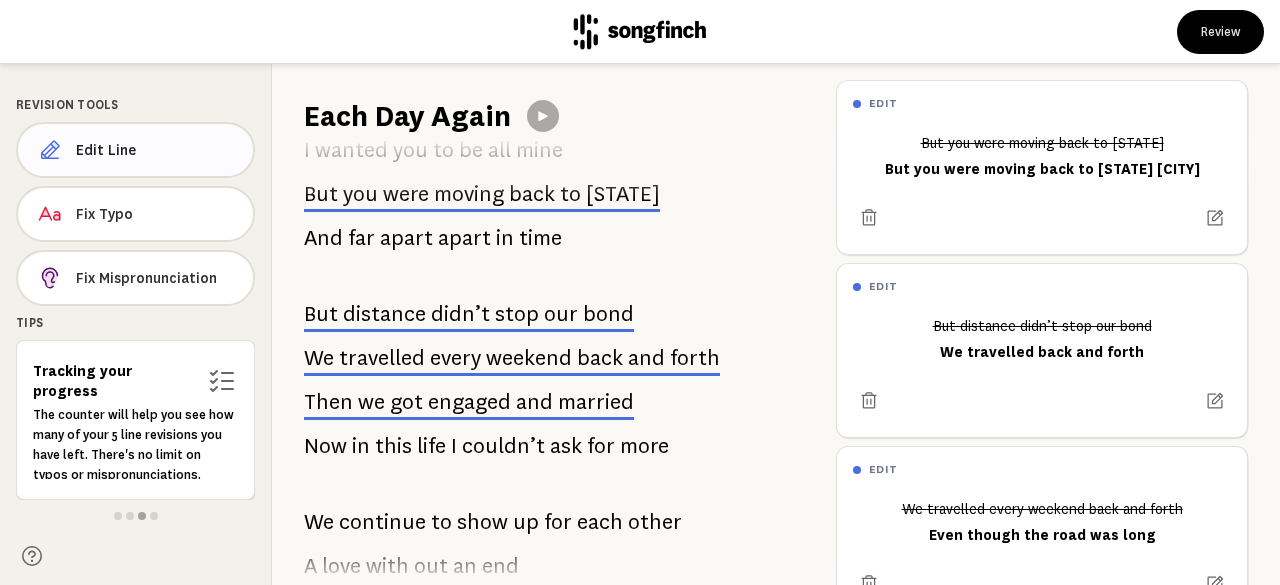 click on "Edit Line" at bounding box center [156, 150] 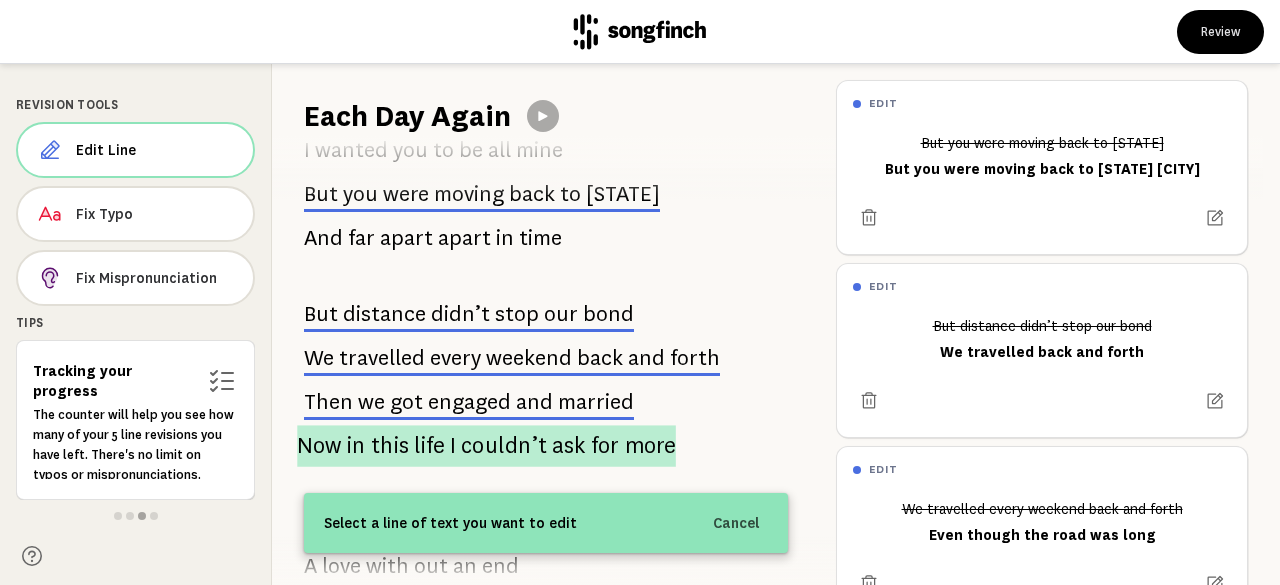 click on "Now   in   this   life   I   couldn’t   ask   for   more" at bounding box center [486, 446] 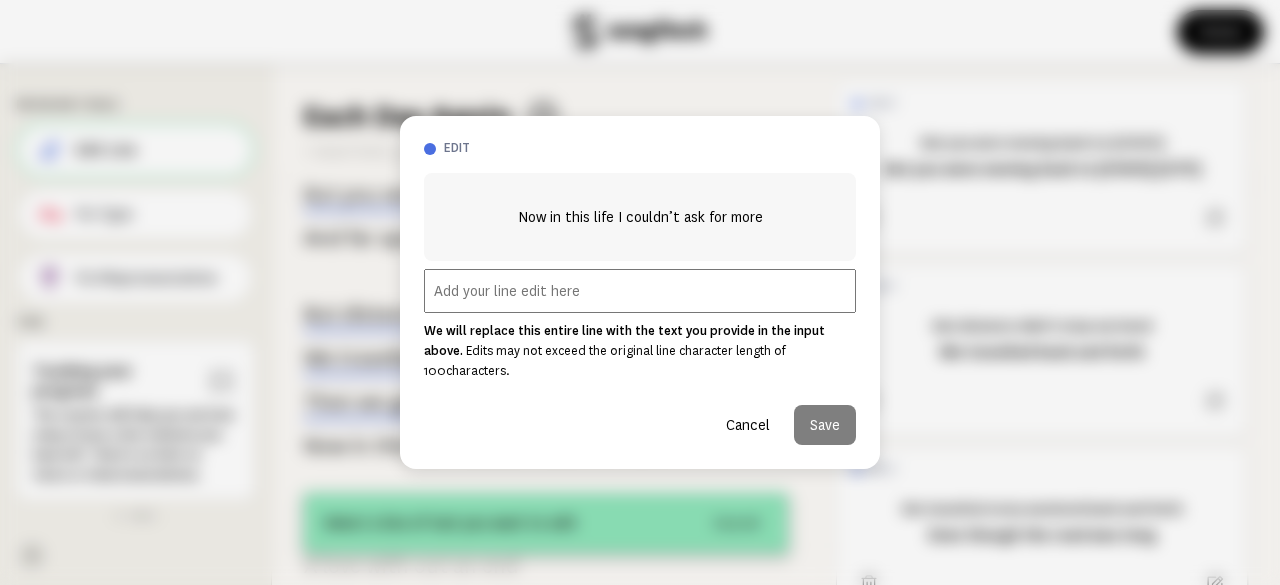 click at bounding box center [640, 291] 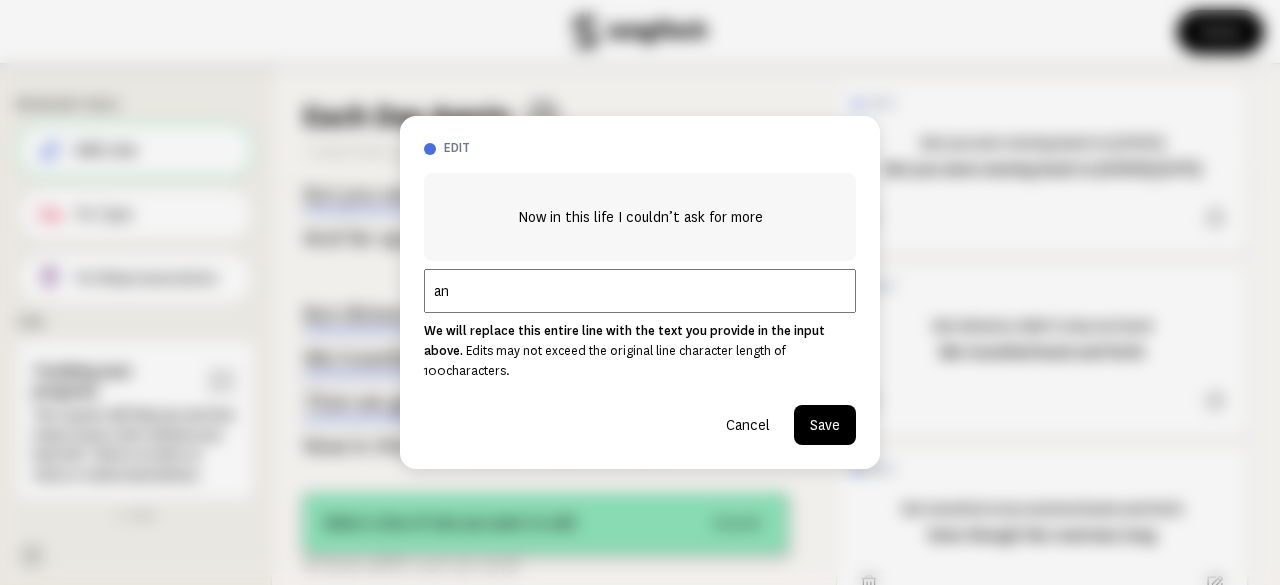 type on "a" 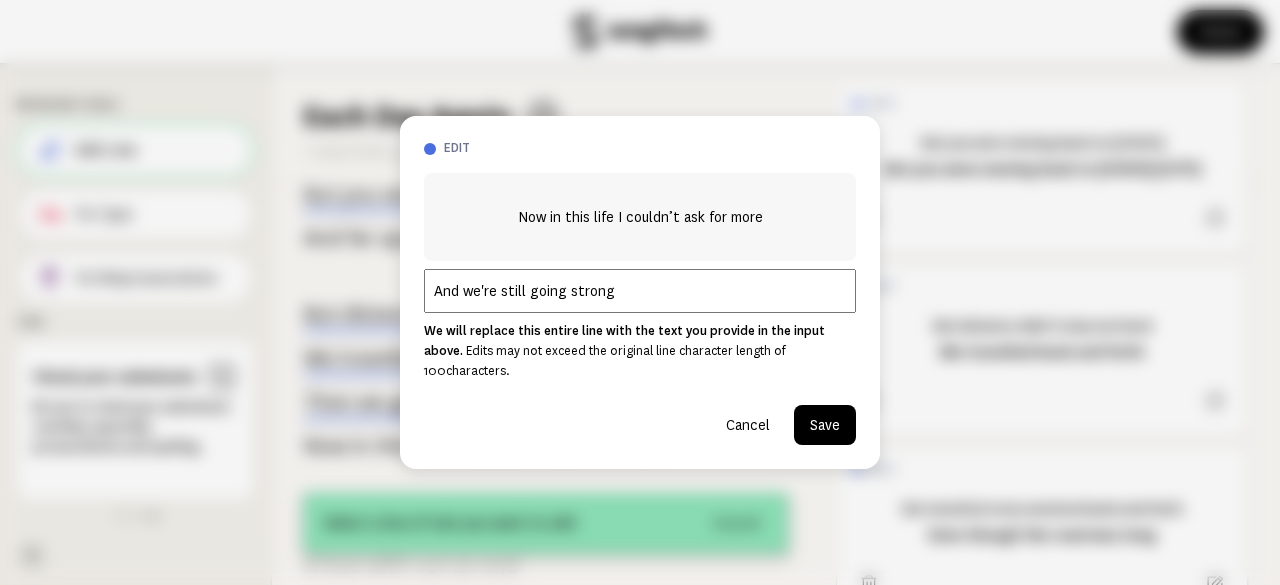 type on "And we're still going strong" 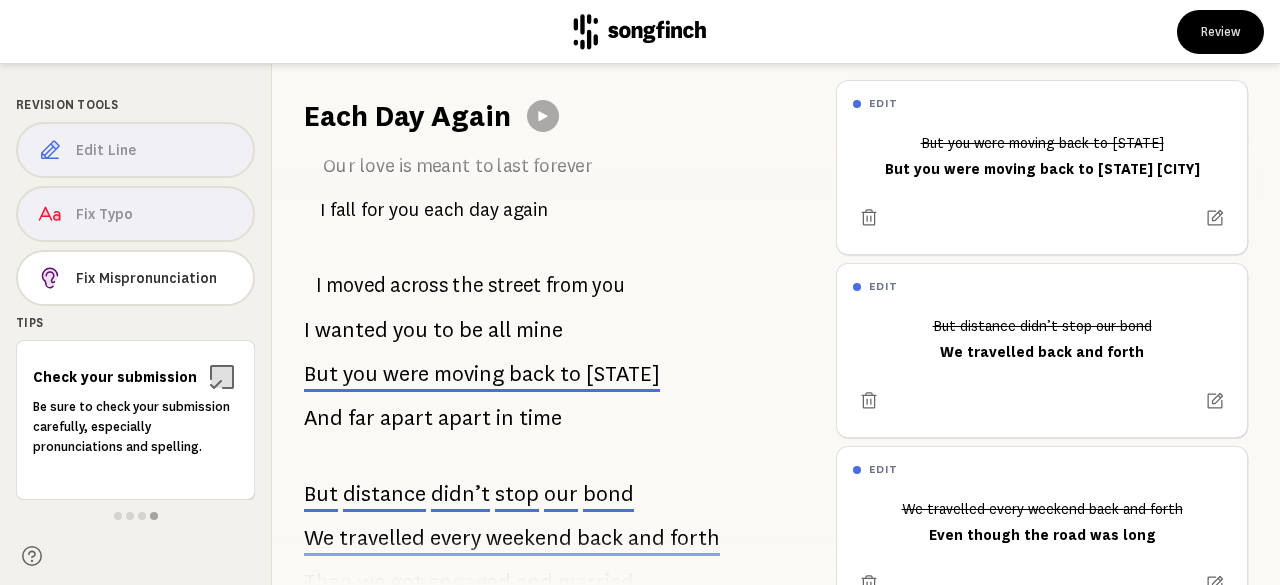 scroll, scrollTop: 538, scrollLeft: 0, axis: vertical 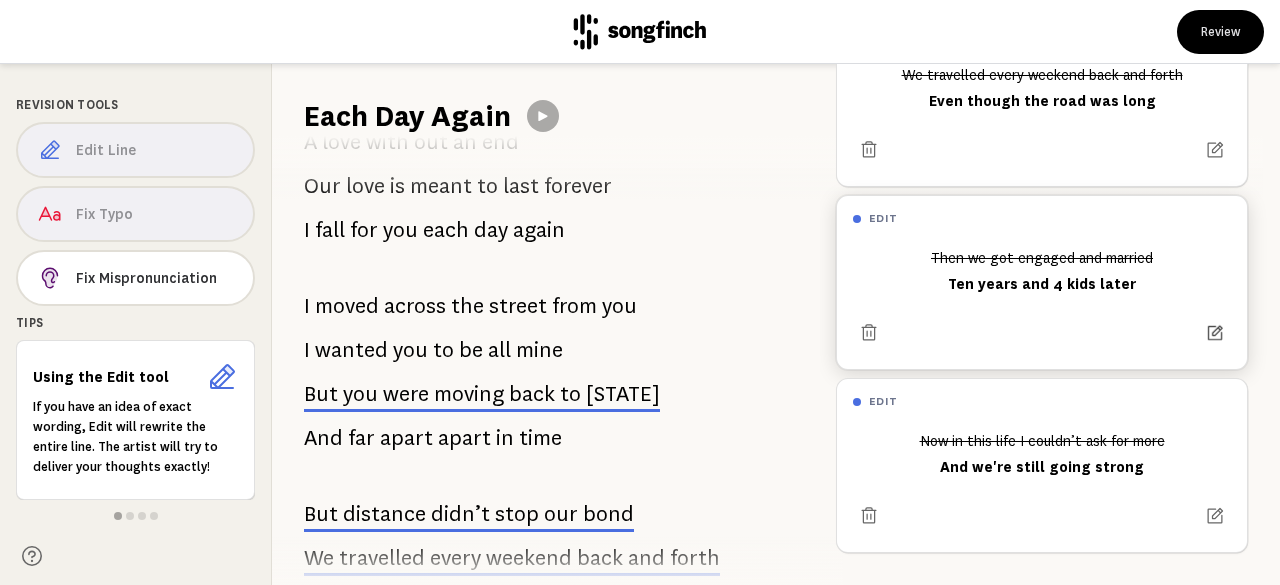 click 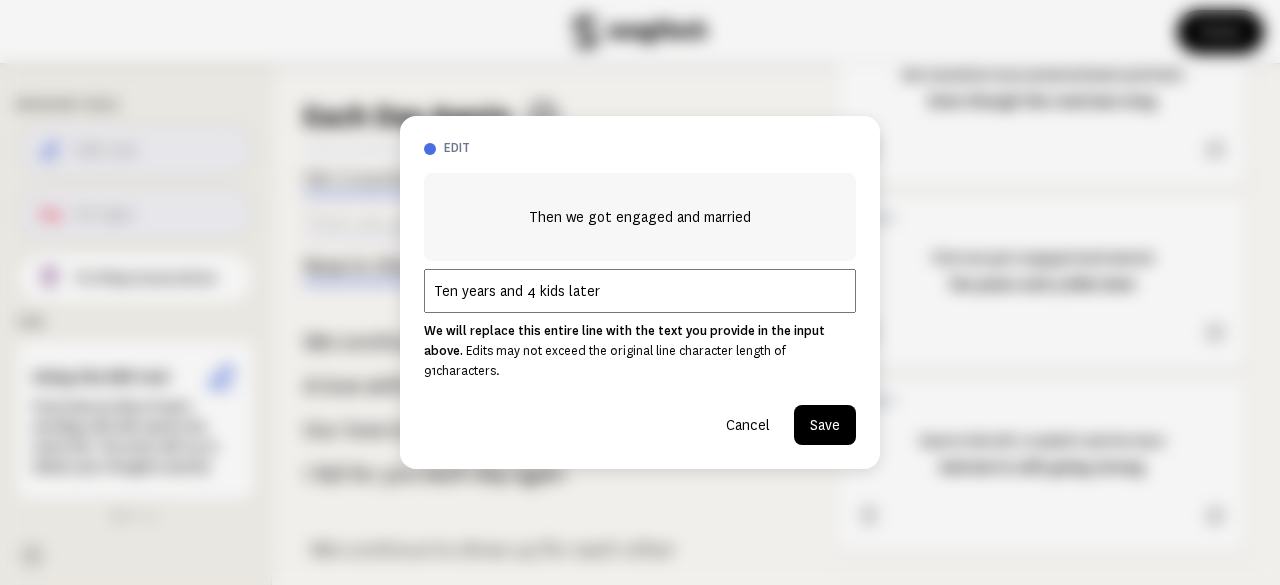 scroll, scrollTop: 934, scrollLeft: 0, axis: vertical 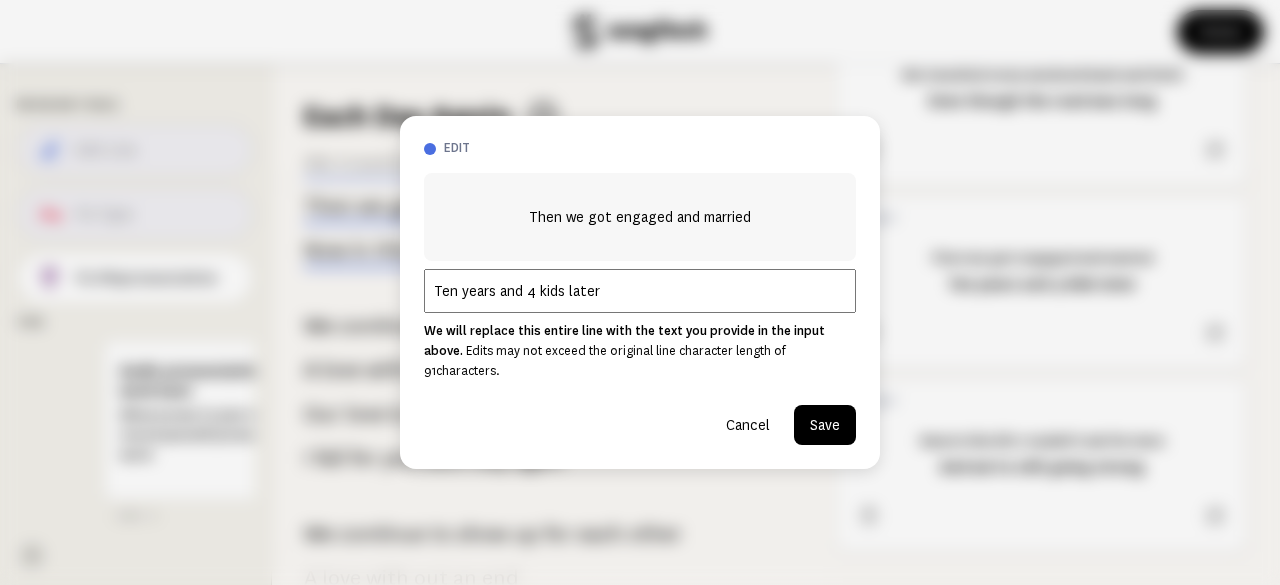 click on "Ten years and 4 kids later" at bounding box center [640, 291] 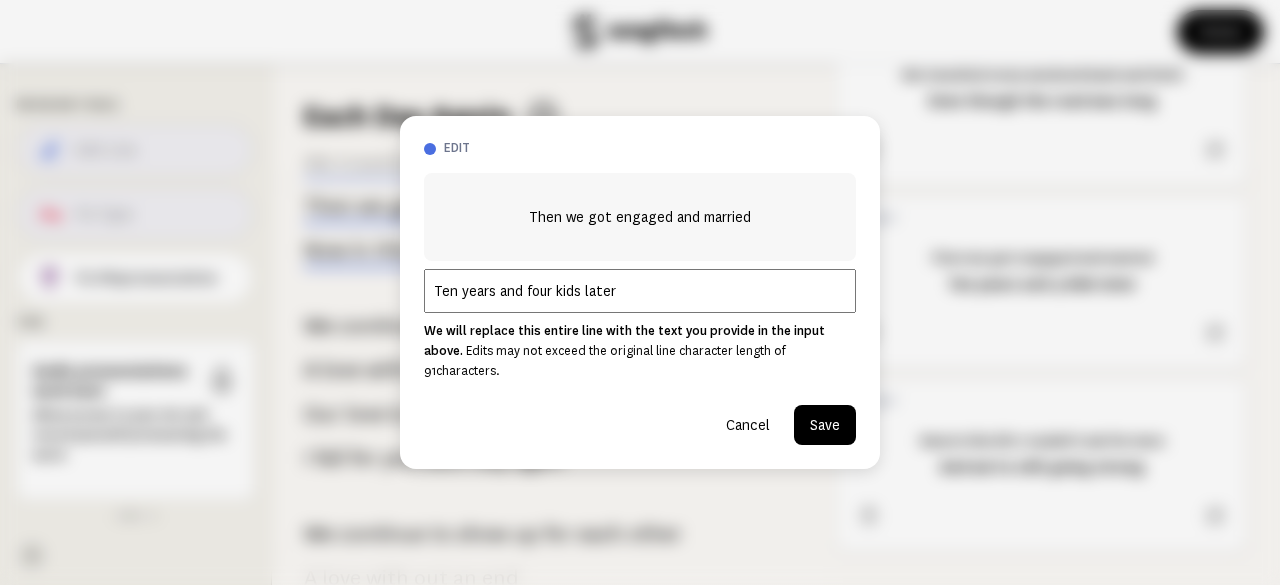 type on "Ten years and four kids later" 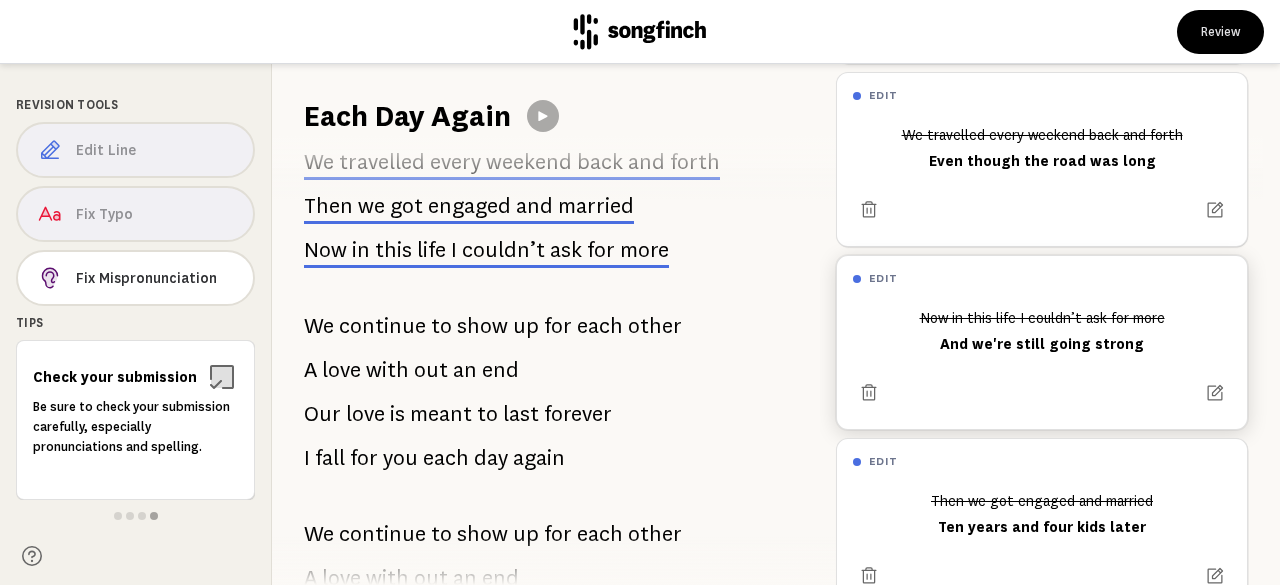 scroll, scrollTop: 346, scrollLeft: 0, axis: vertical 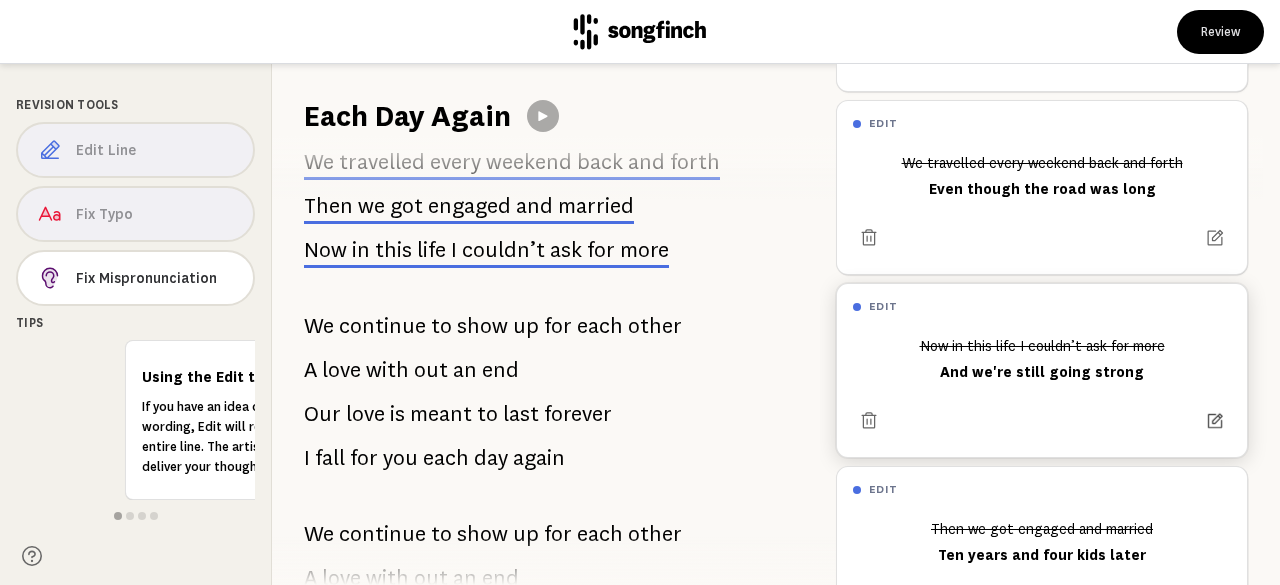 click 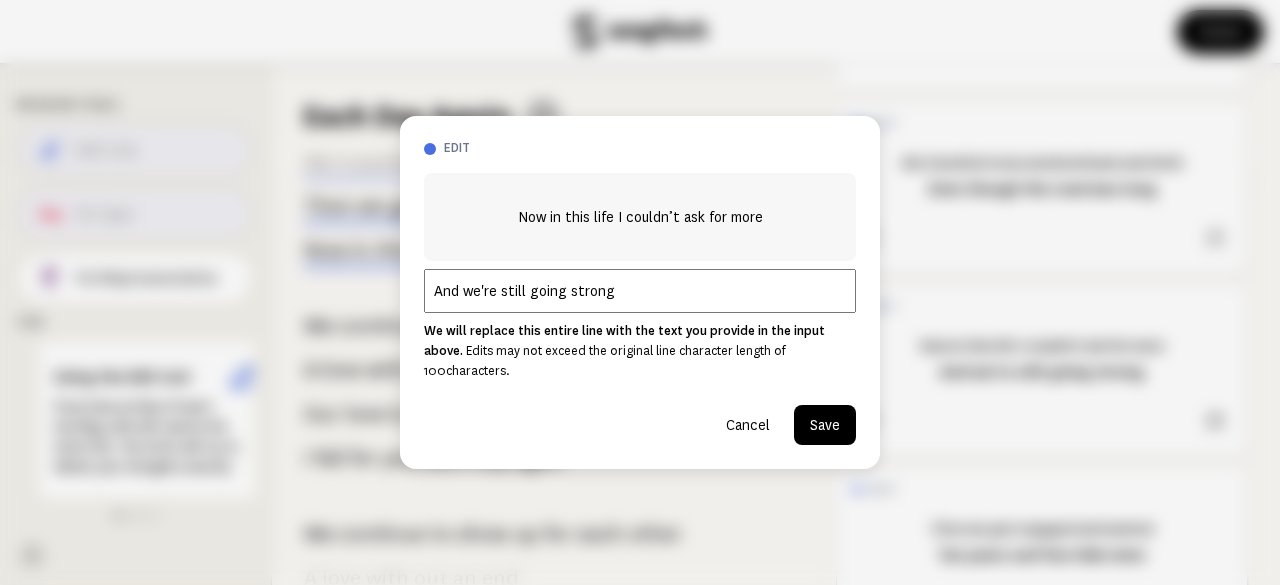scroll, scrollTop: 978, scrollLeft: 0, axis: vertical 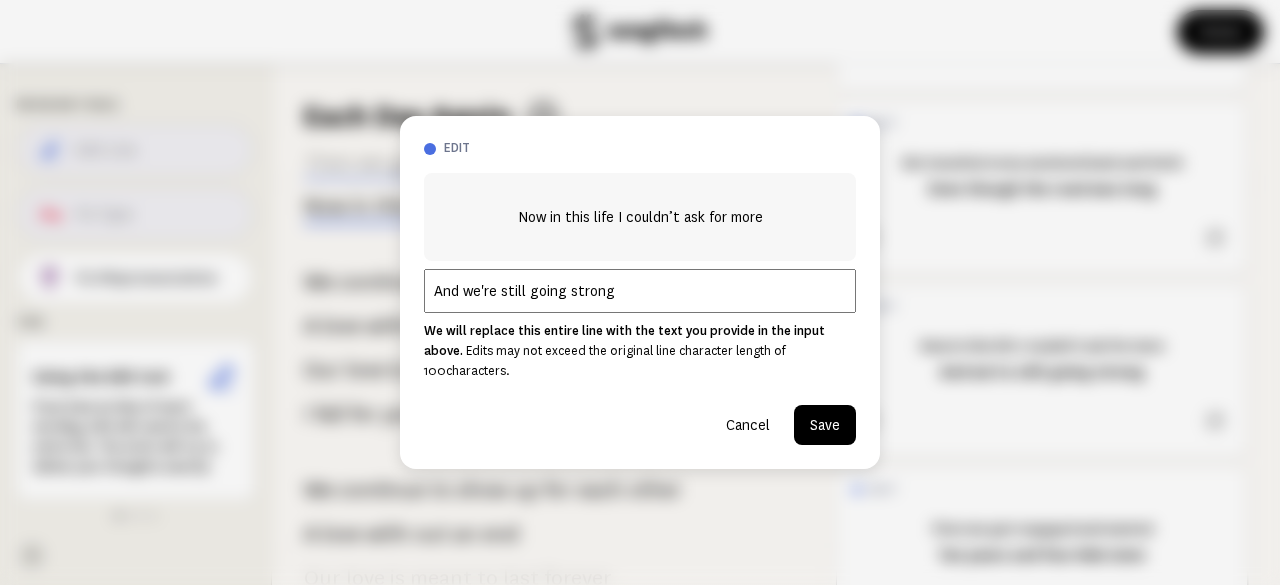 click on "Cancel" at bounding box center (748, 425) 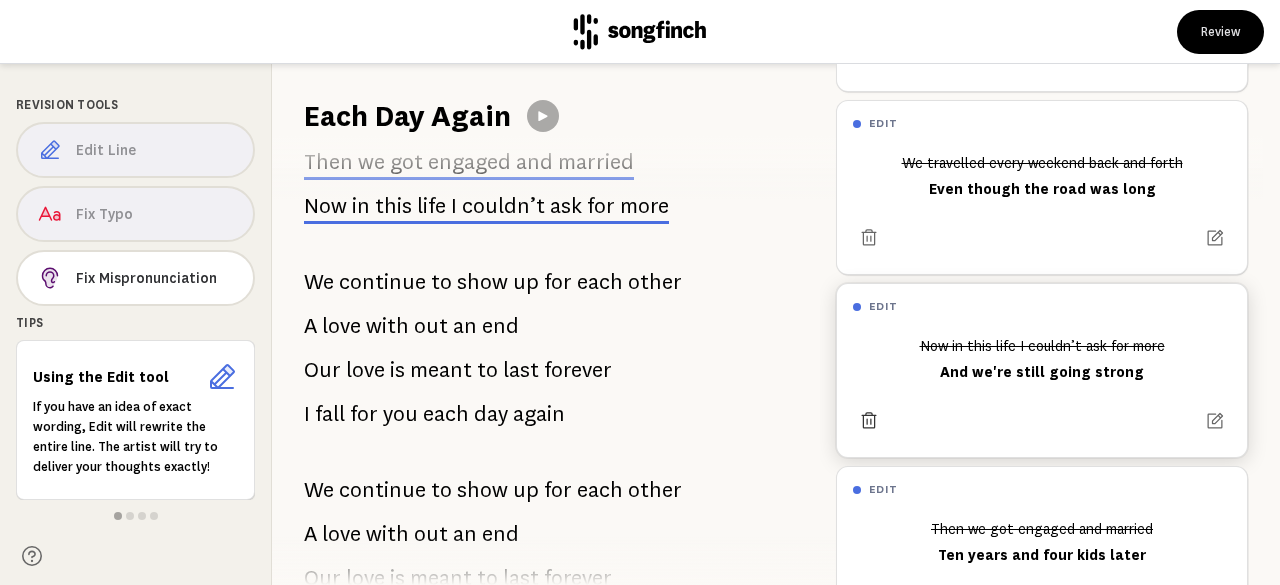 click 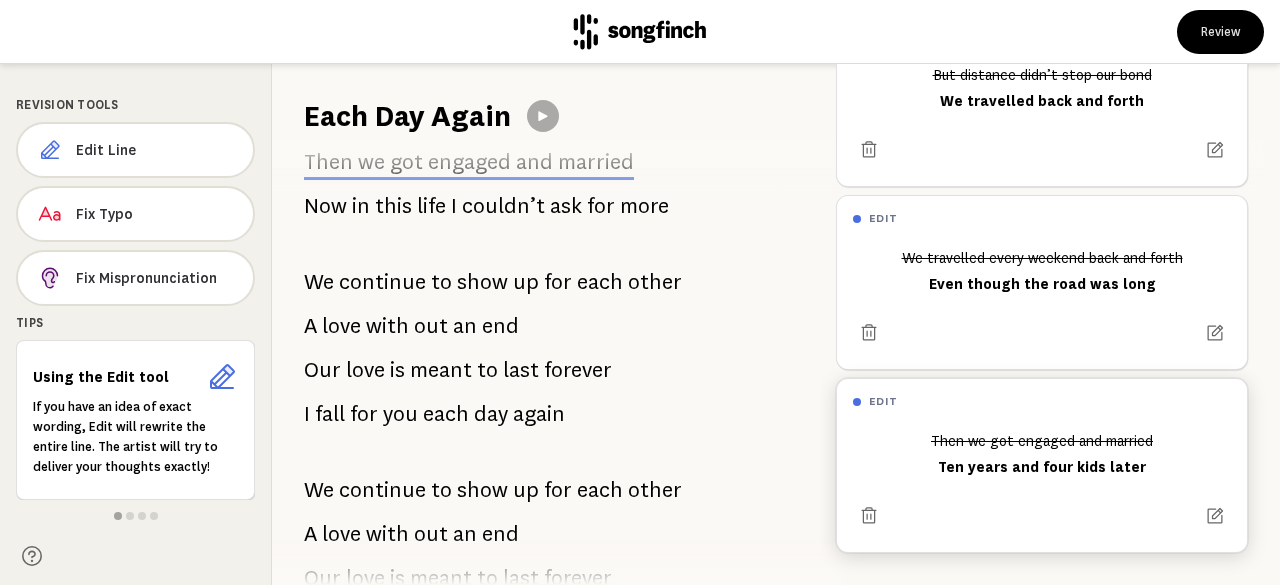 scroll, scrollTop: 263, scrollLeft: 0, axis: vertical 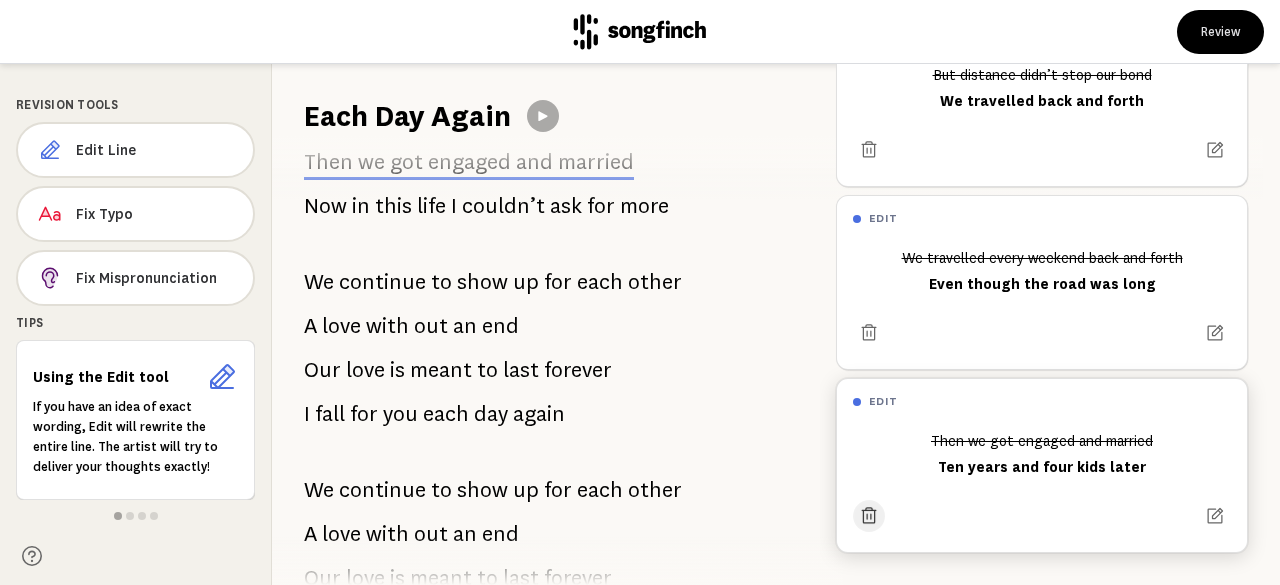 click 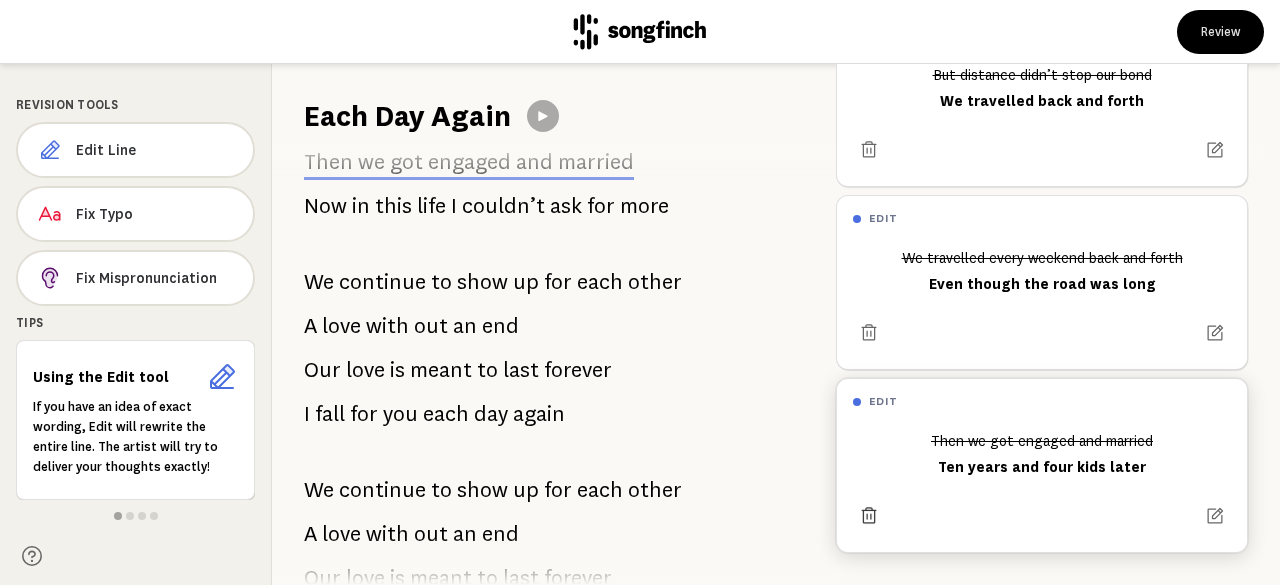 scroll, scrollTop: 81, scrollLeft: 0, axis: vertical 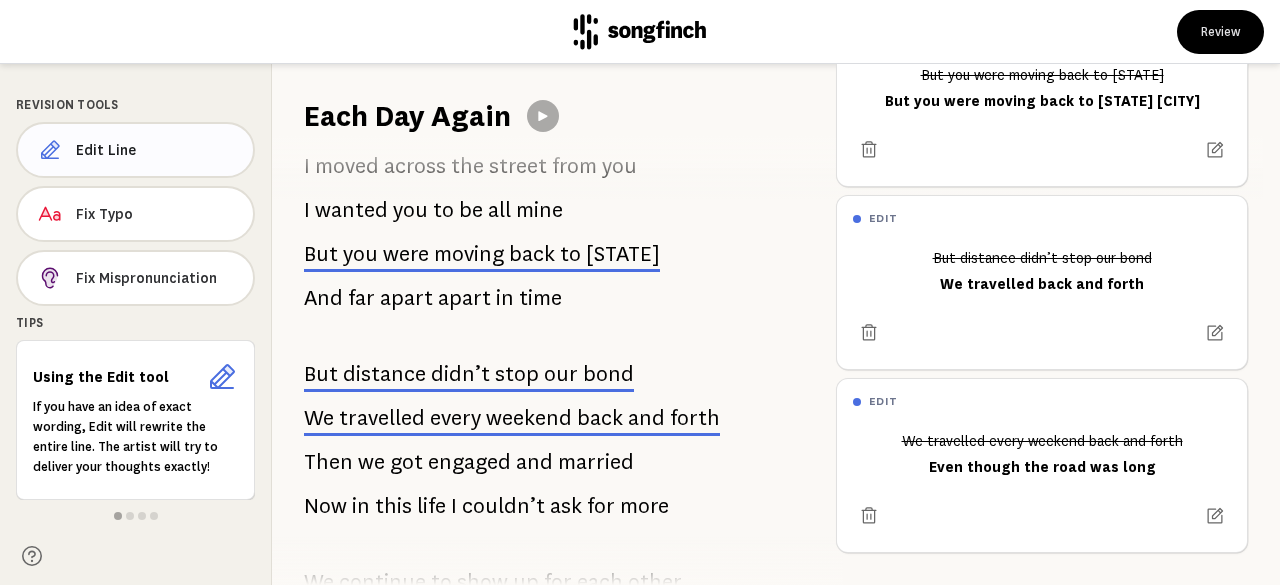 click on "Edit Line" at bounding box center [156, 150] 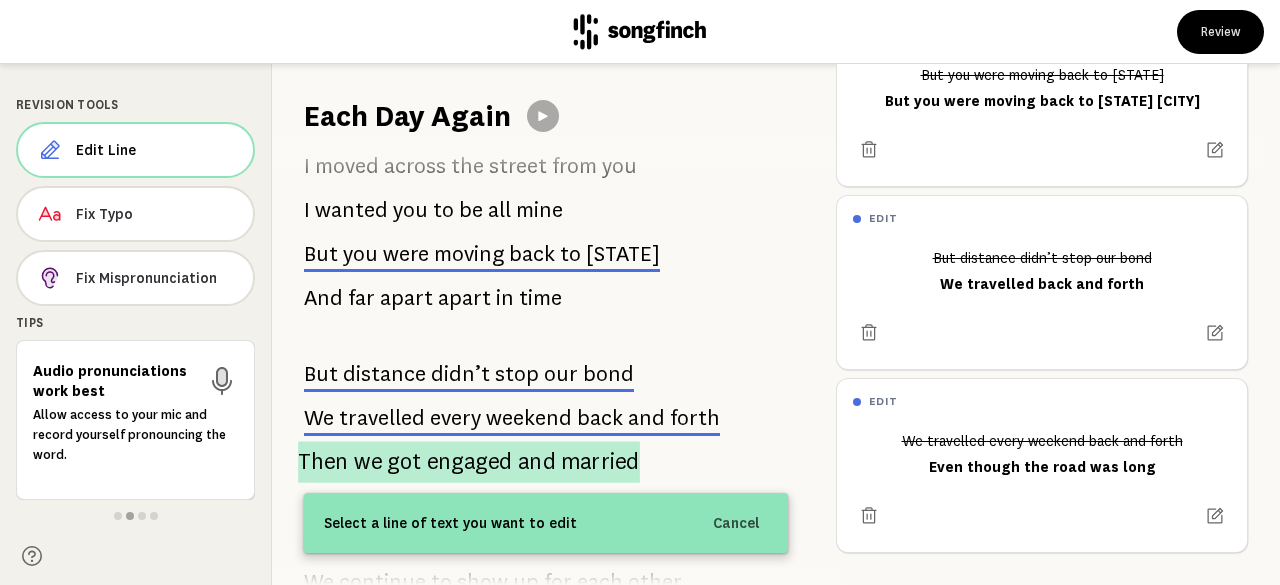 click on "got" at bounding box center (404, 461) 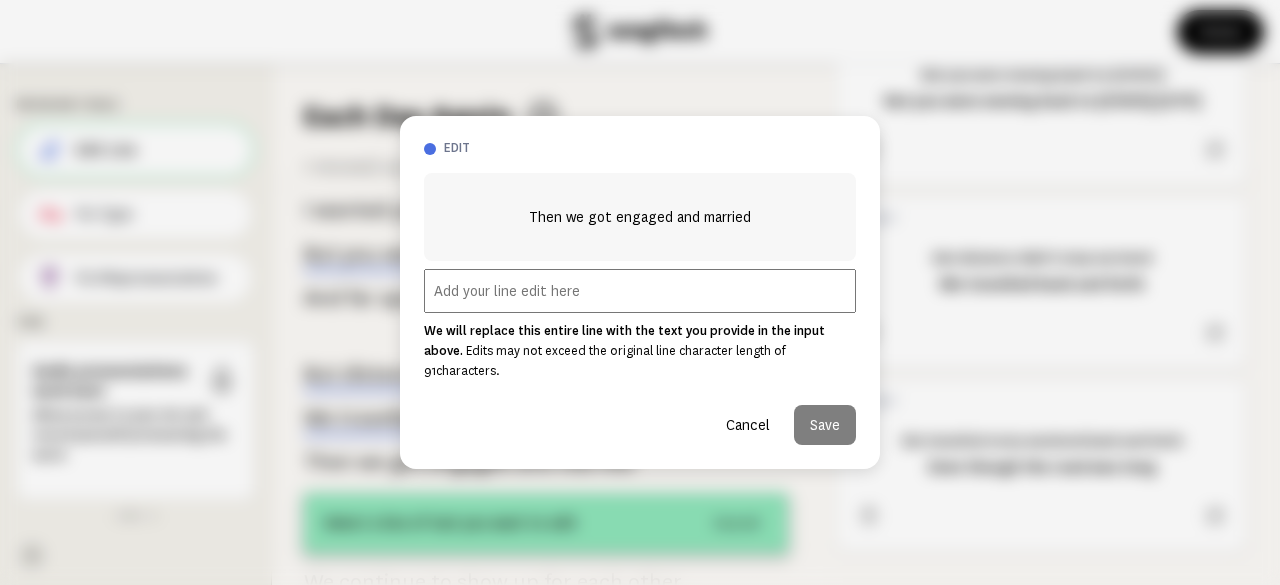 click at bounding box center [640, 291] 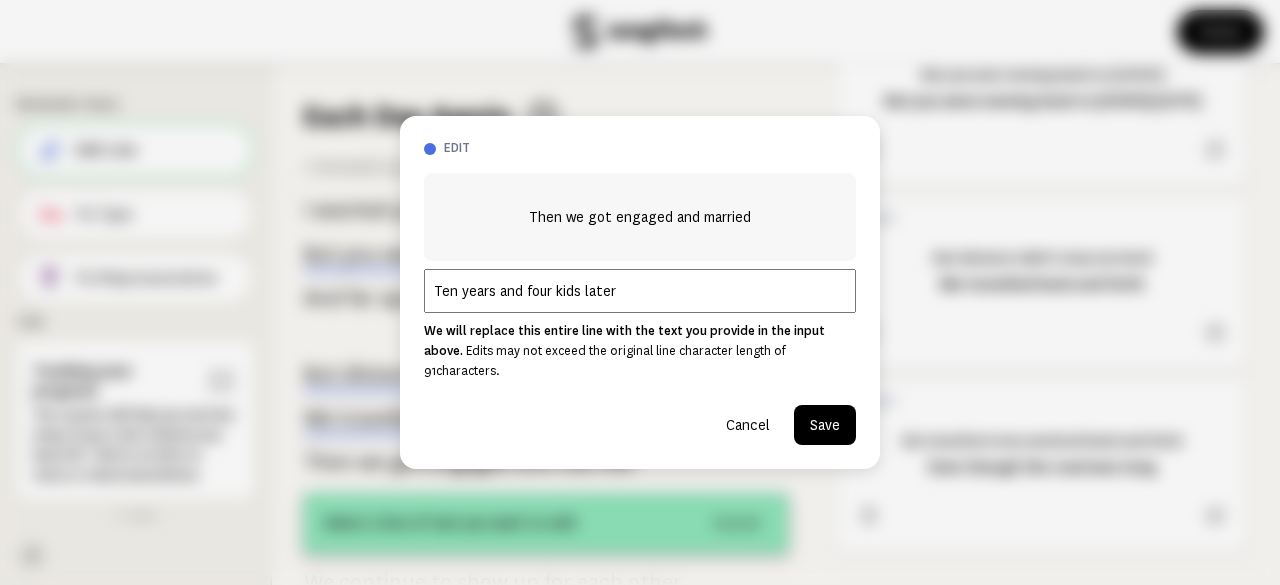 type on "Ten years and four kids later" 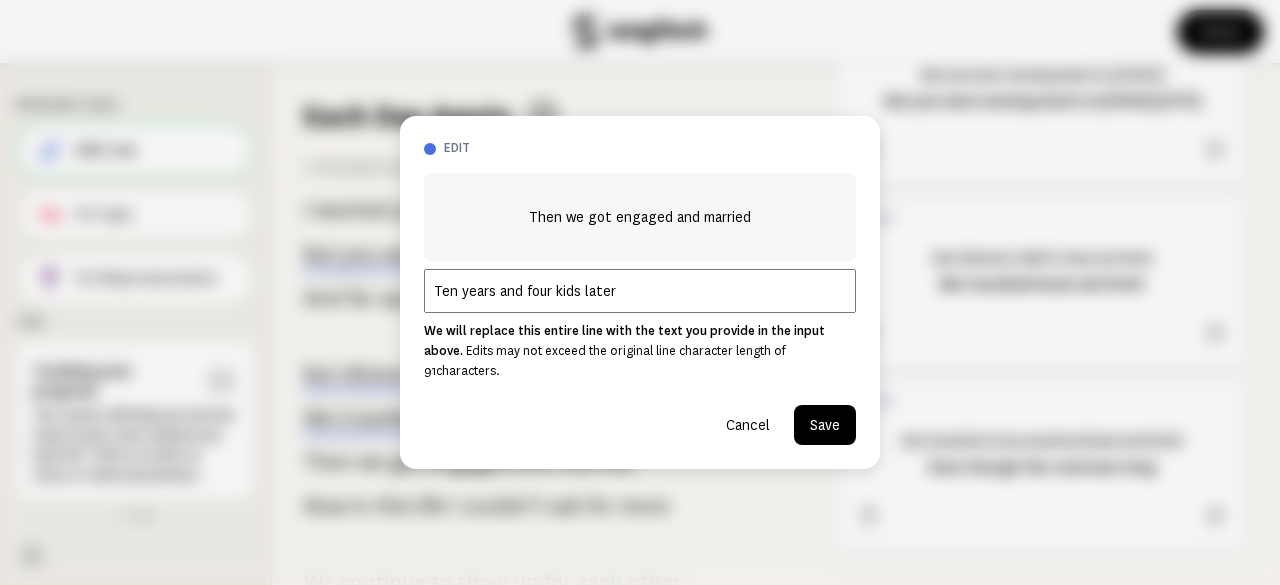 scroll, scrollTop: 263, scrollLeft: 0, axis: vertical 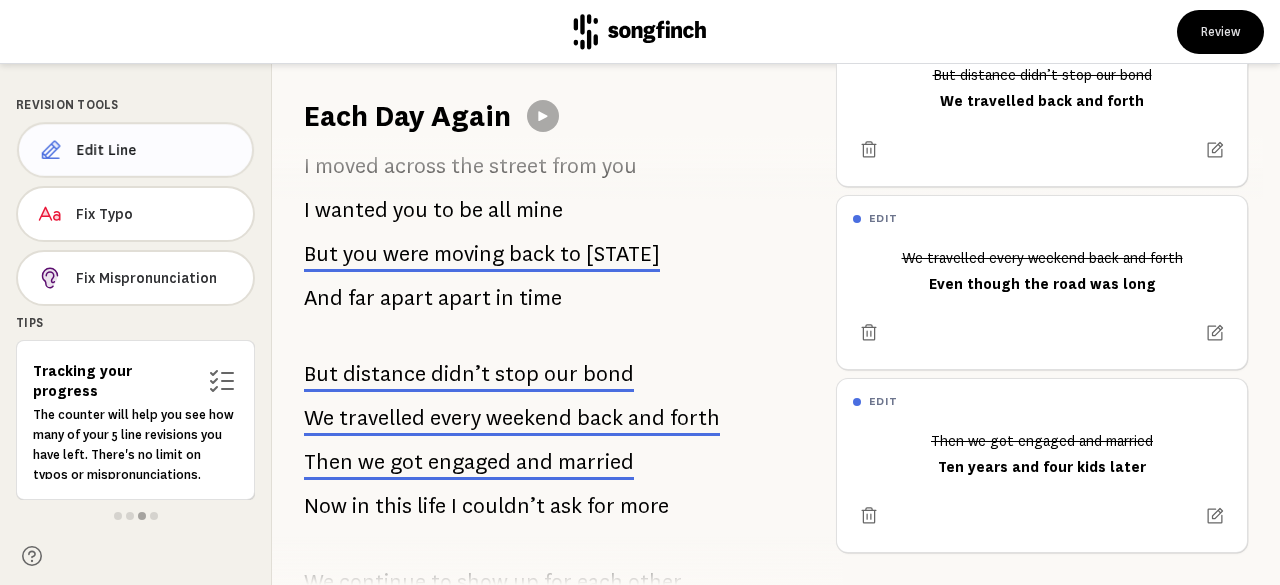 click on "Edit Line" at bounding box center [135, 150] 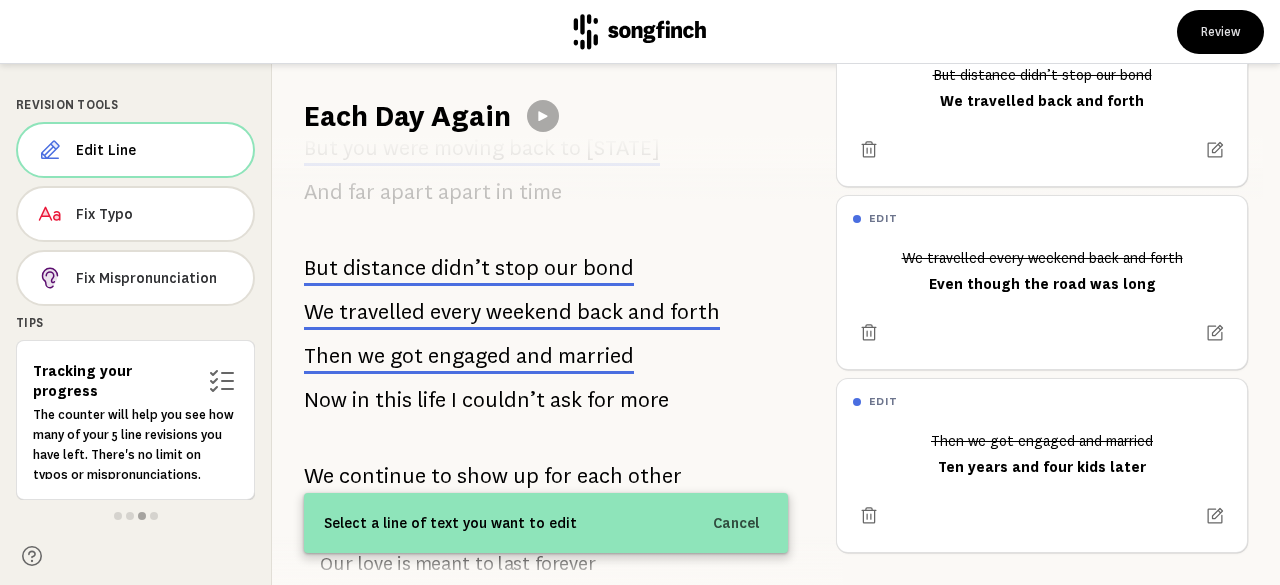 scroll, scrollTop: 878, scrollLeft: 0, axis: vertical 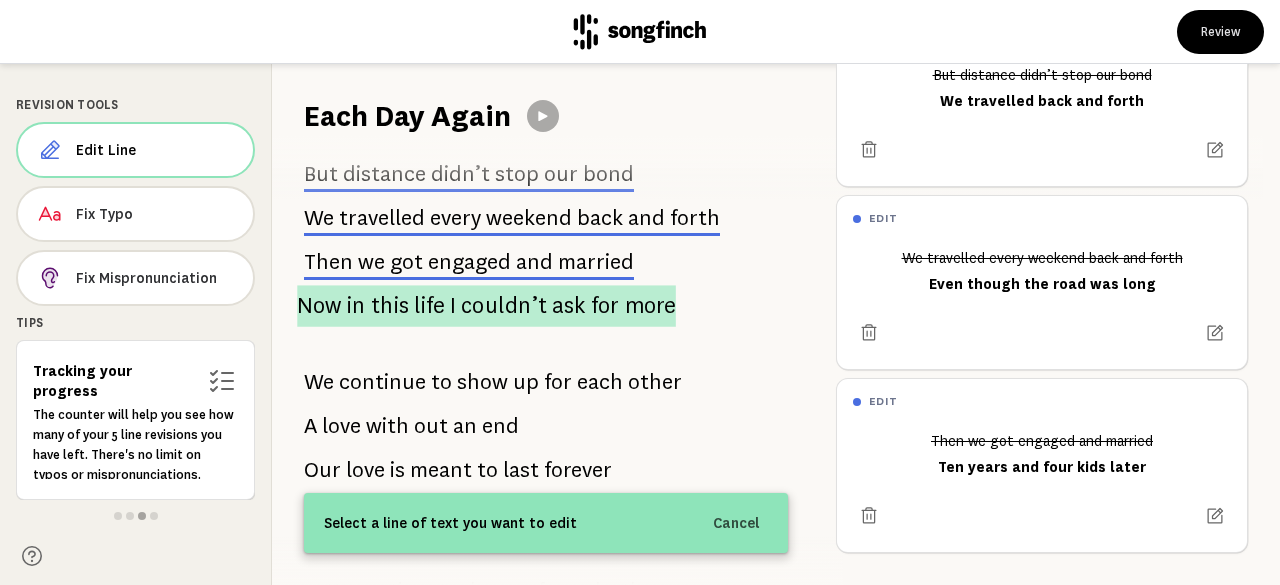click on "Now   in   this   life   I   couldn’t   ask   for   more" at bounding box center (486, 306) 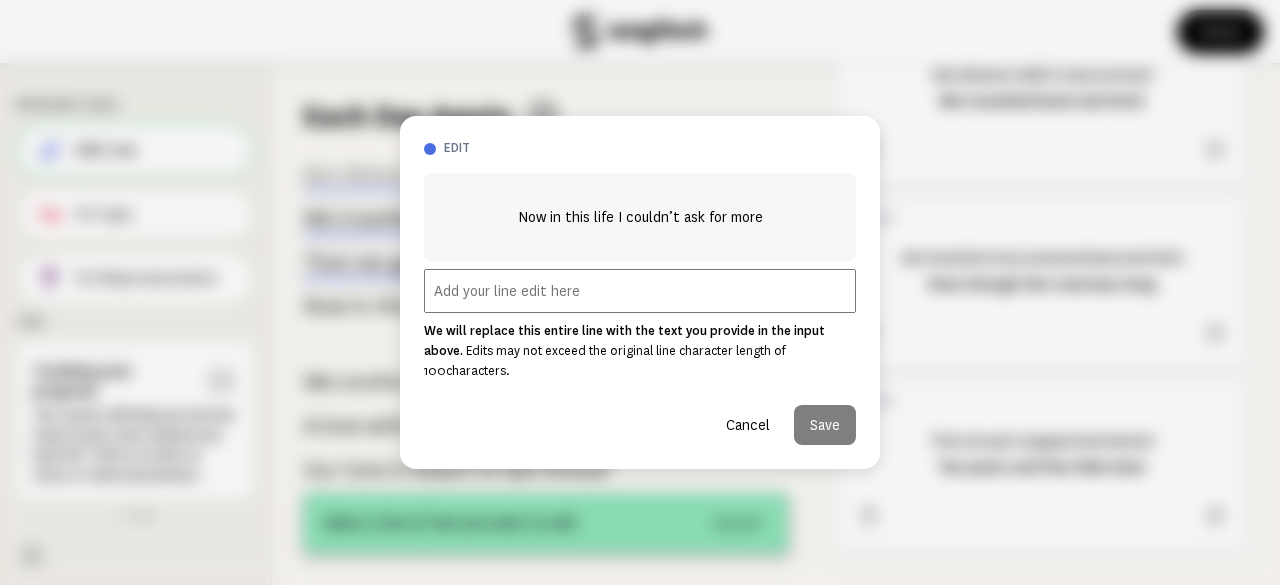 click at bounding box center (640, 291) 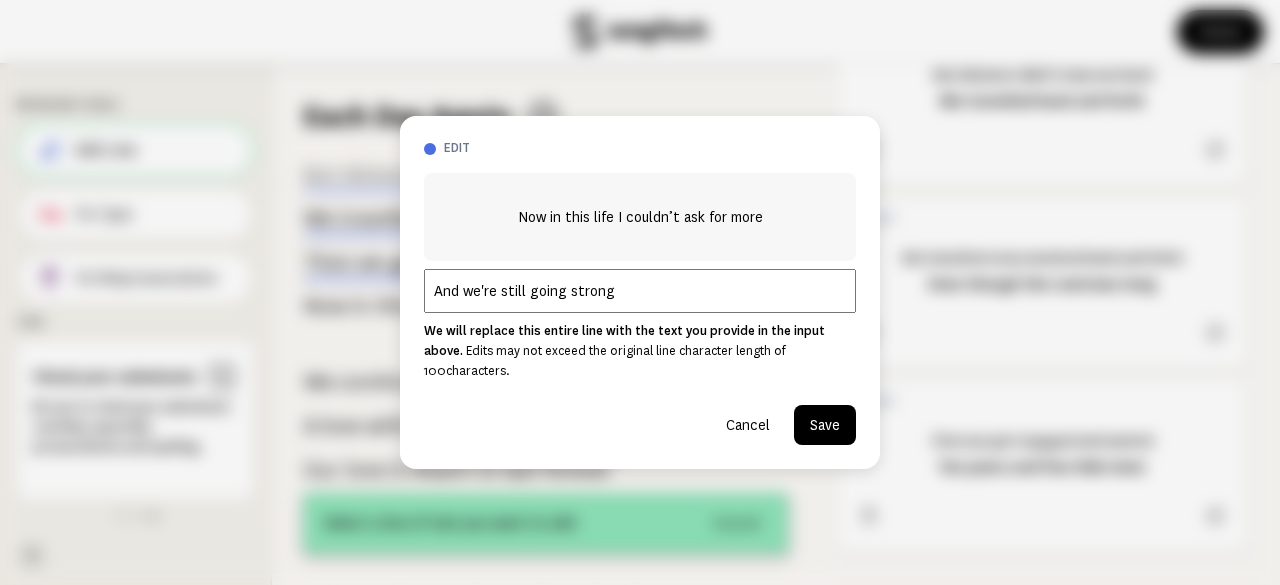 type on "And we're still going strong" 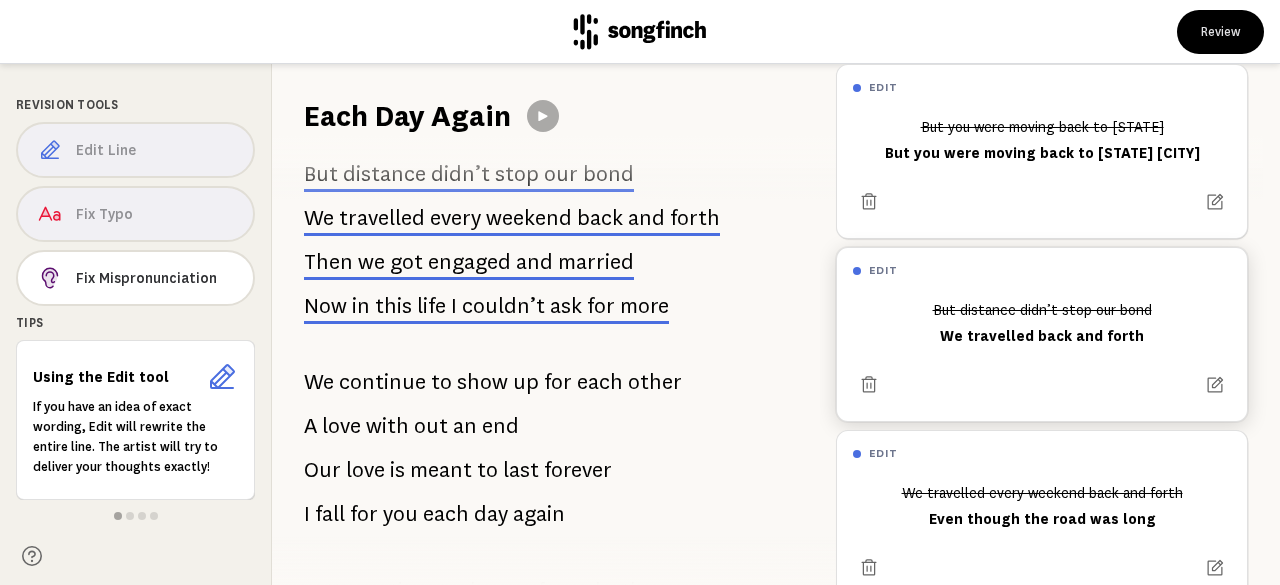 scroll, scrollTop: 0, scrollLeft: 0, axis: both 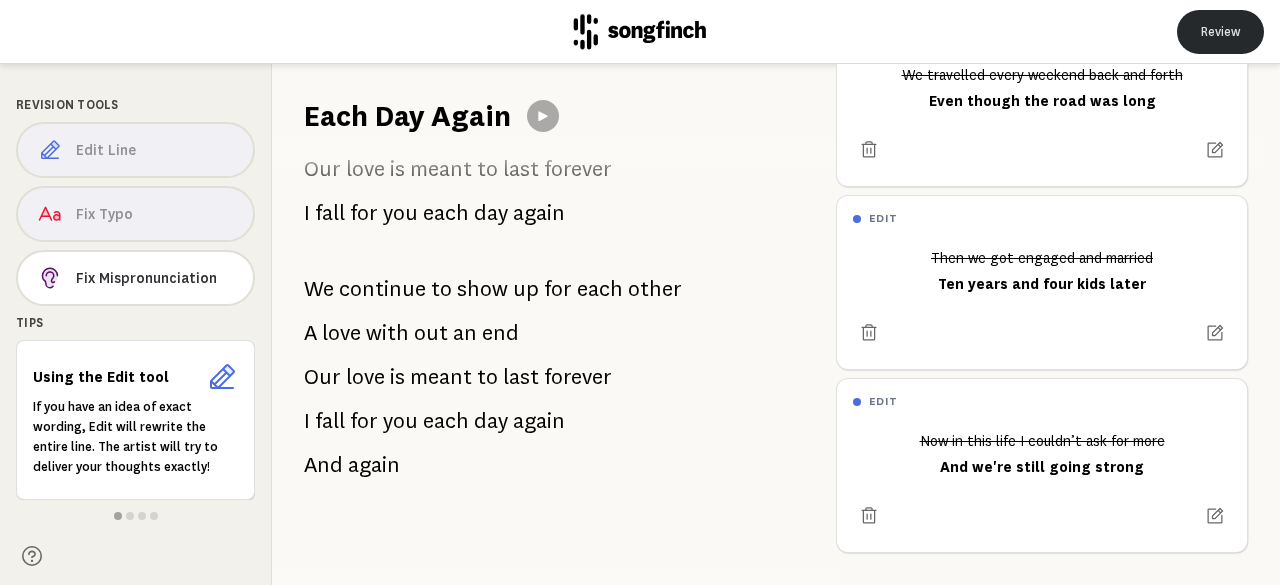 click on "Review" at bounding box center (1220, 32) 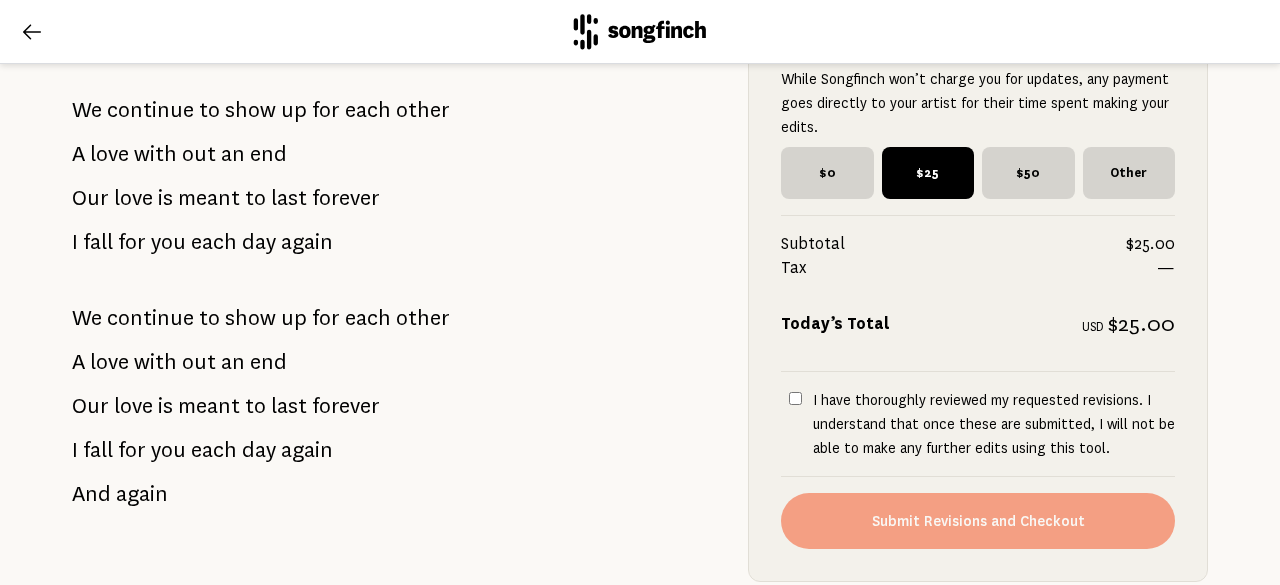scroll, scrollTop: 1373, scrollLeft: 0, axis: vertical 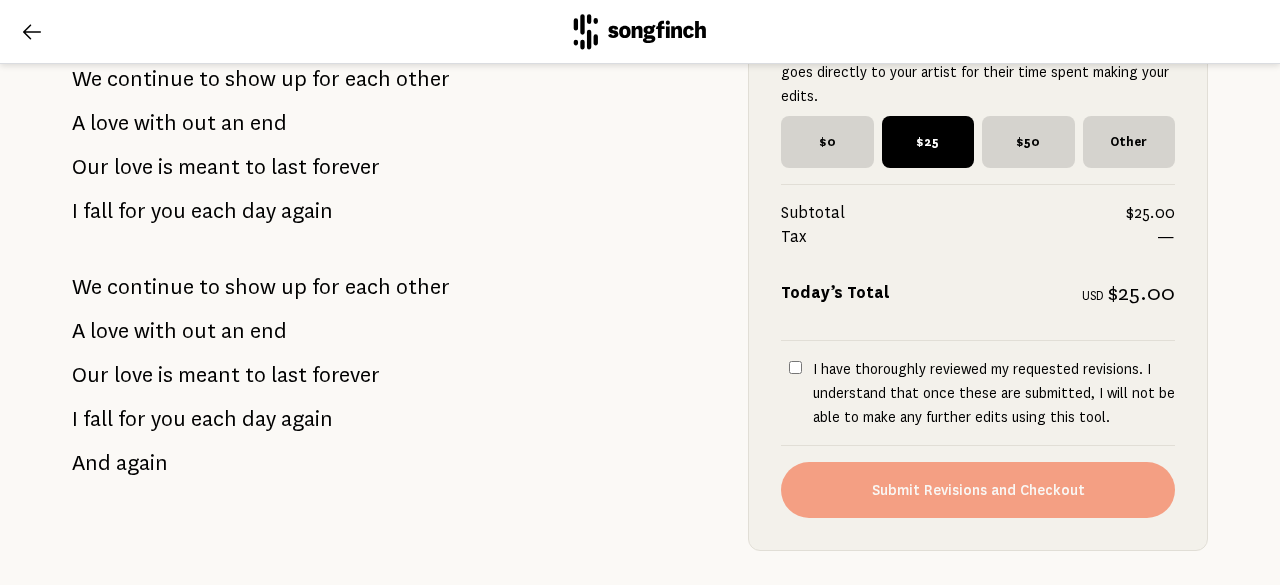 click on "I have thoroughly reviewed my requested revisions. I understand that once these are submitted, I will not be able to make any further edits using this tool." at bounding box center [795, 367] 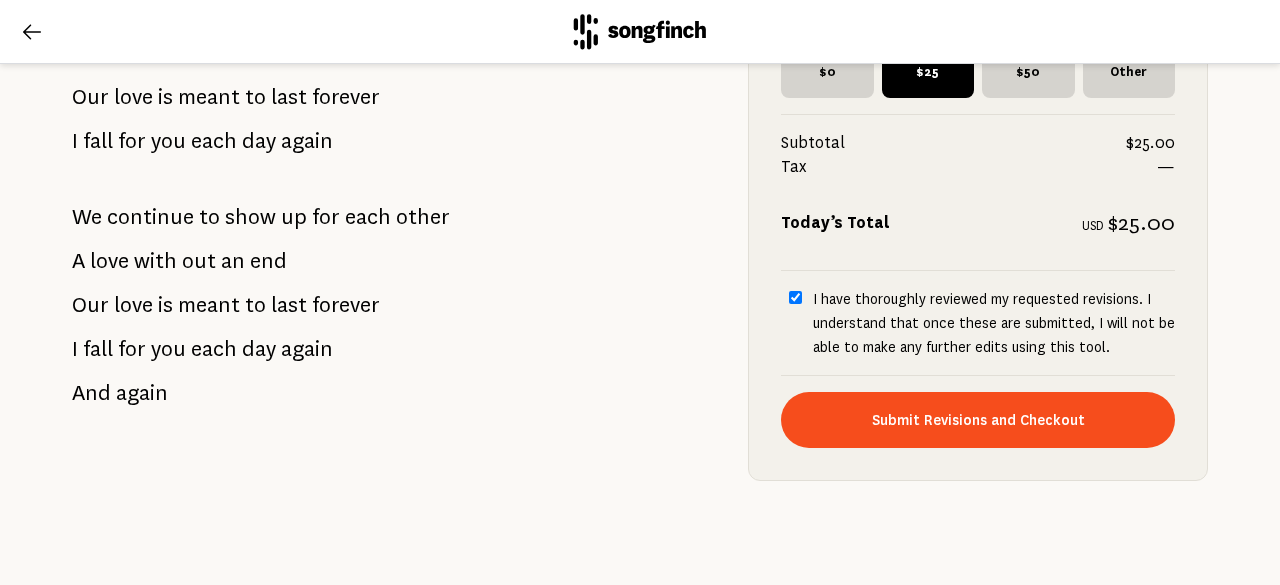 scroll, scrollTop: 1473, scrollLeft: 0, axis: vertical 